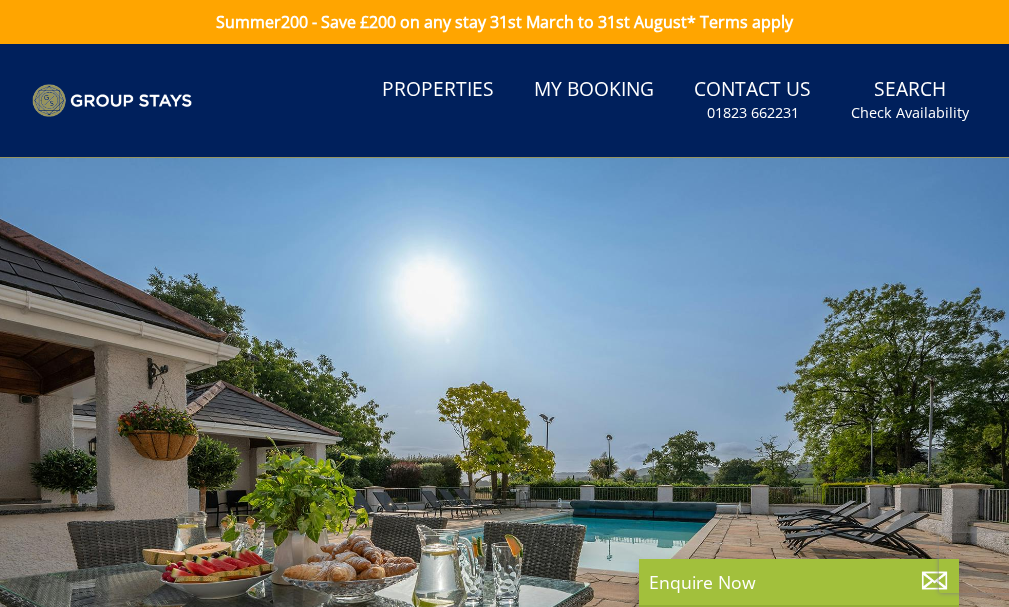 scroll, scrollTop: 0, scrollLeft: 0, axis: both 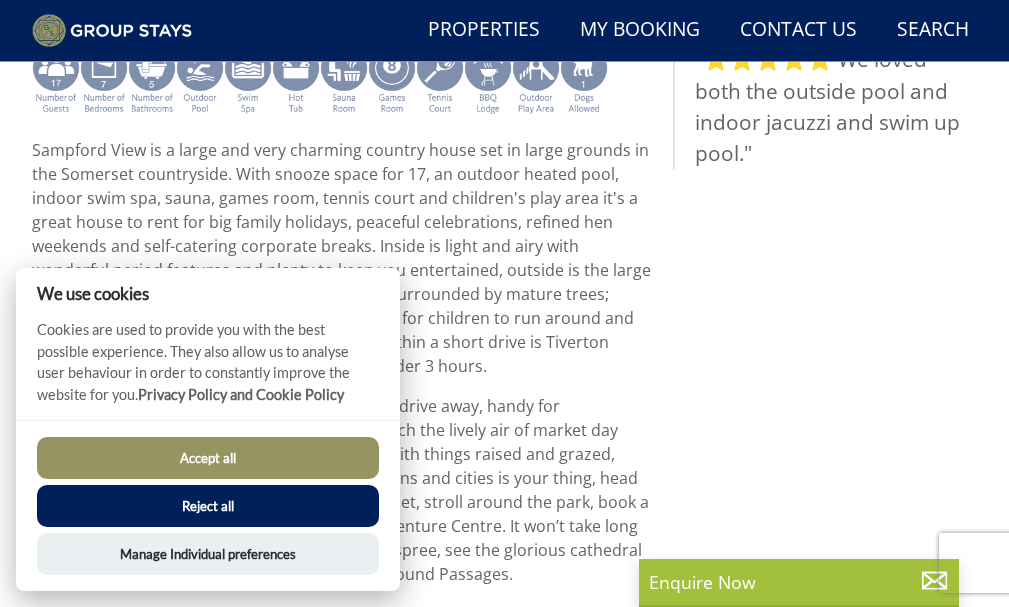 click at bounding box center [104, 80] 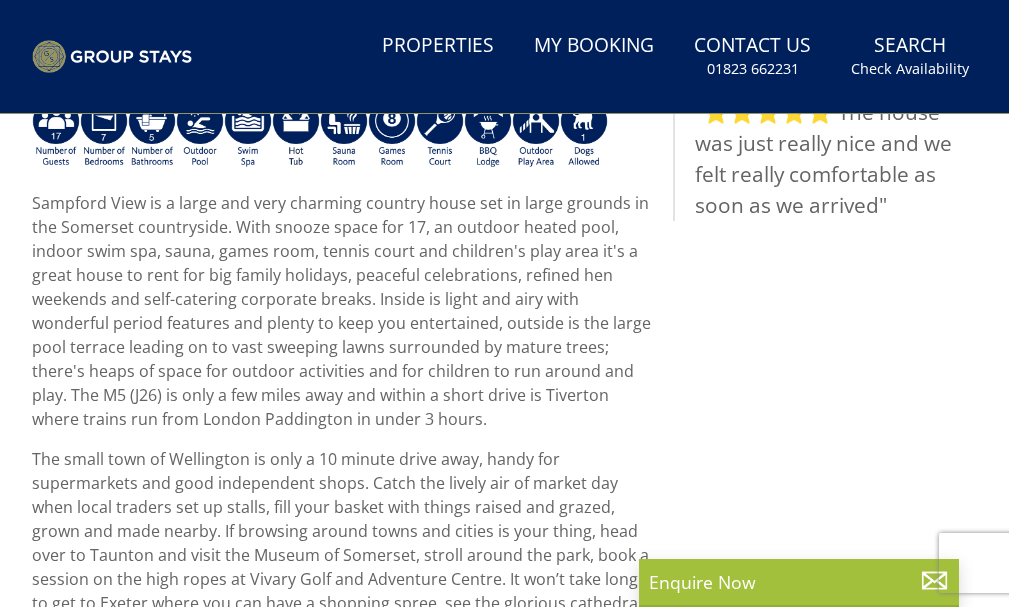 scroll, scrollTop: 0, scrollLeft: 0, axis: both 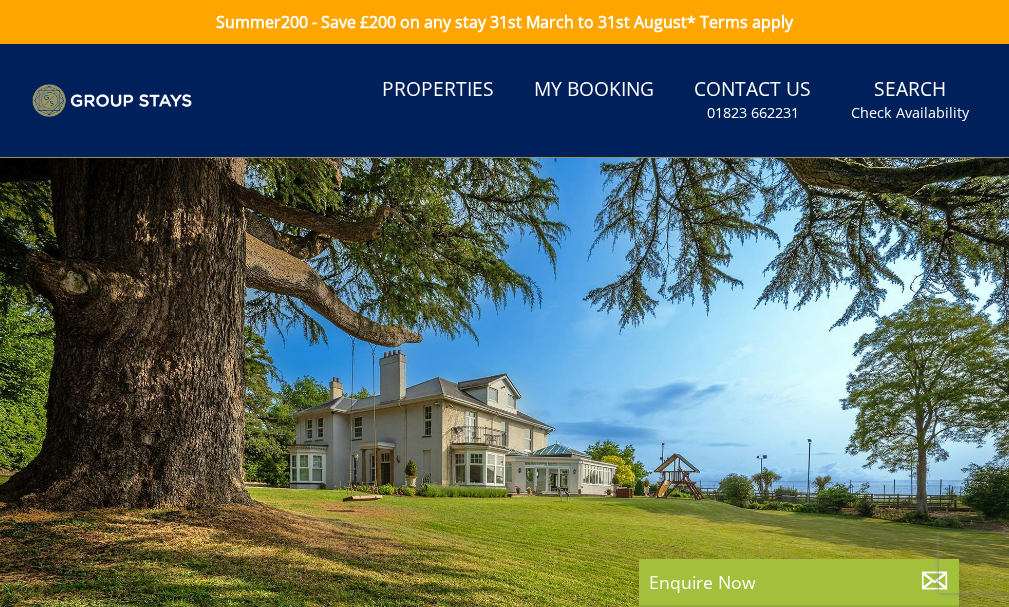 click at bounding box center [504, 440] 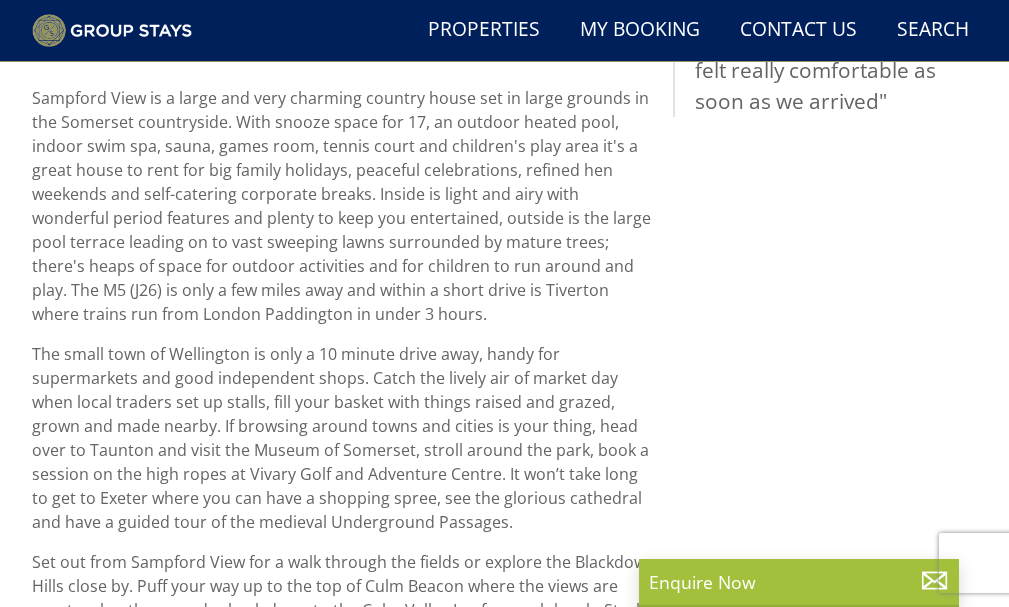 scroll, scrollTop: 600, scrollLeft: 0, axis: vertical 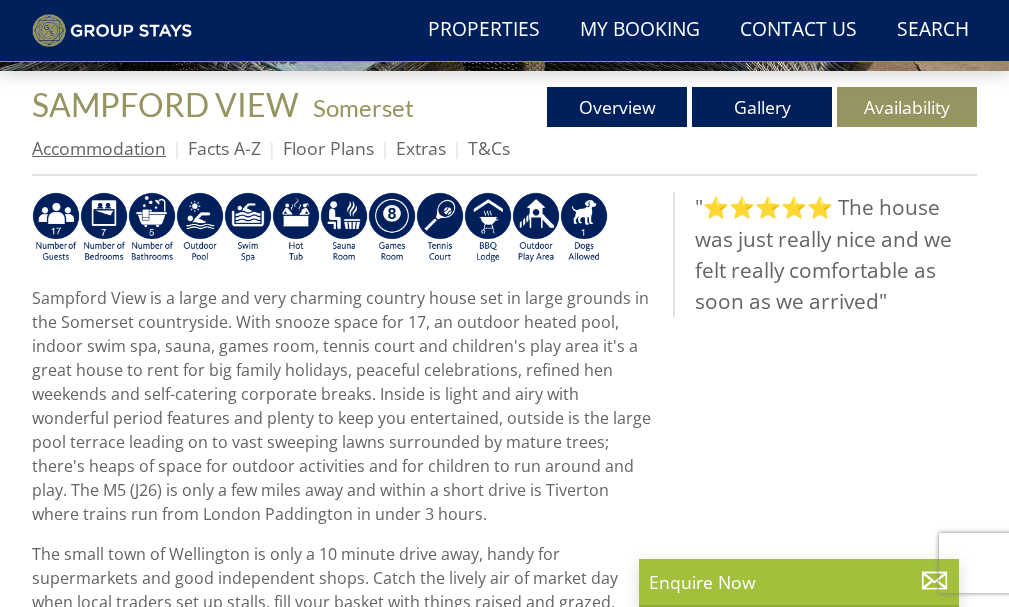 click on "Accommodation" at bounding box center (99, 148) 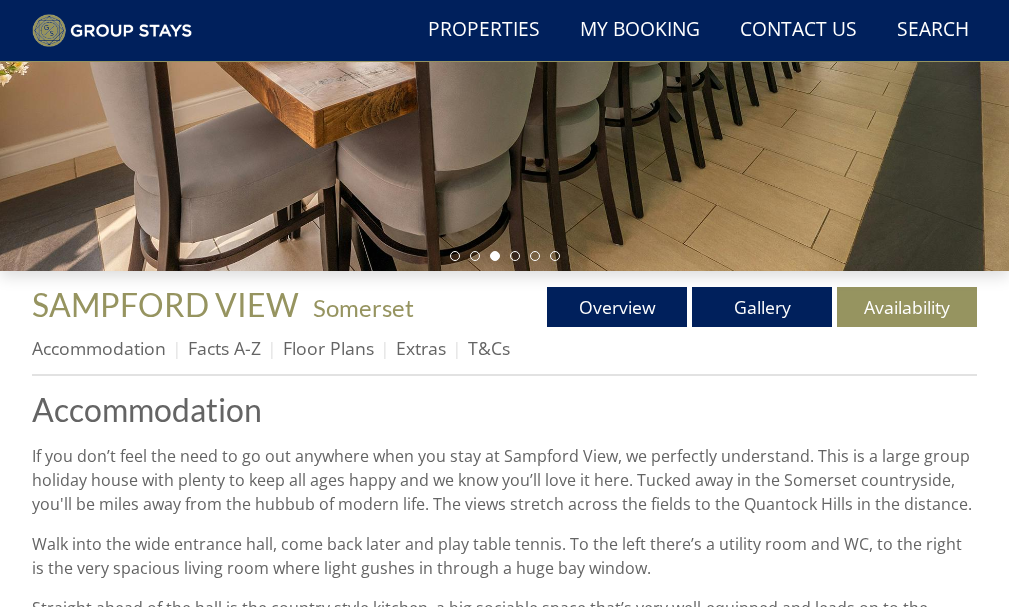 scroll, scrollTop: 500, scrollLeft: 0, axis: vertical 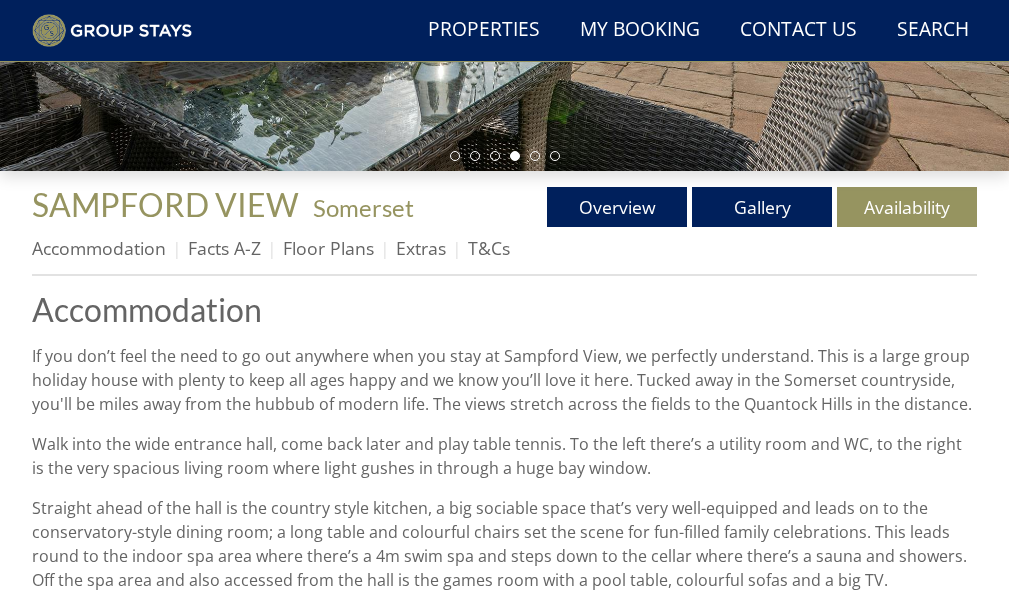 click on "Floor Plans" at bounding box center [339, 248] 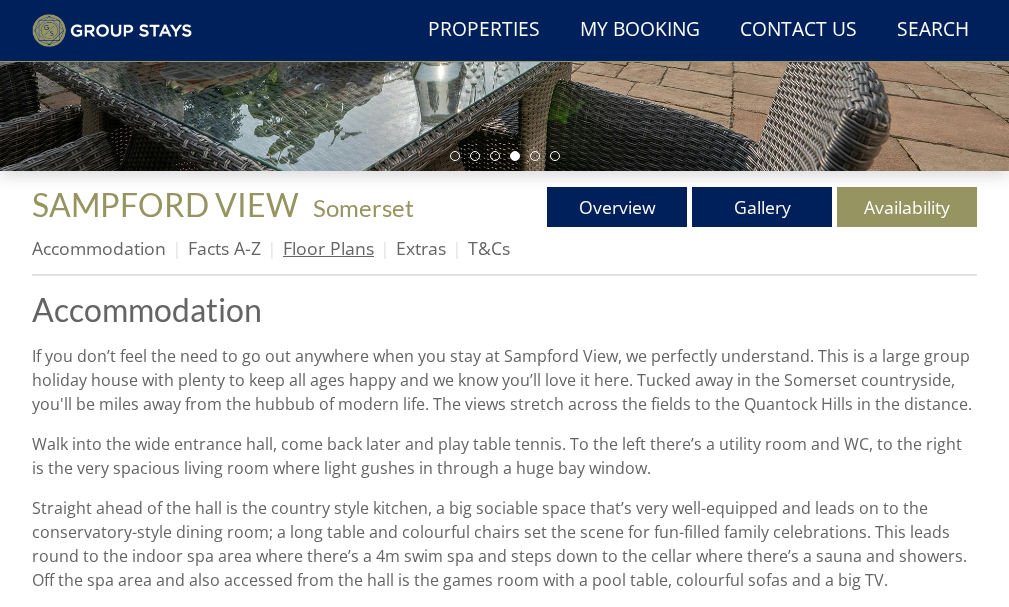 click on "Floor Plans" at bounding box center (328, 248) 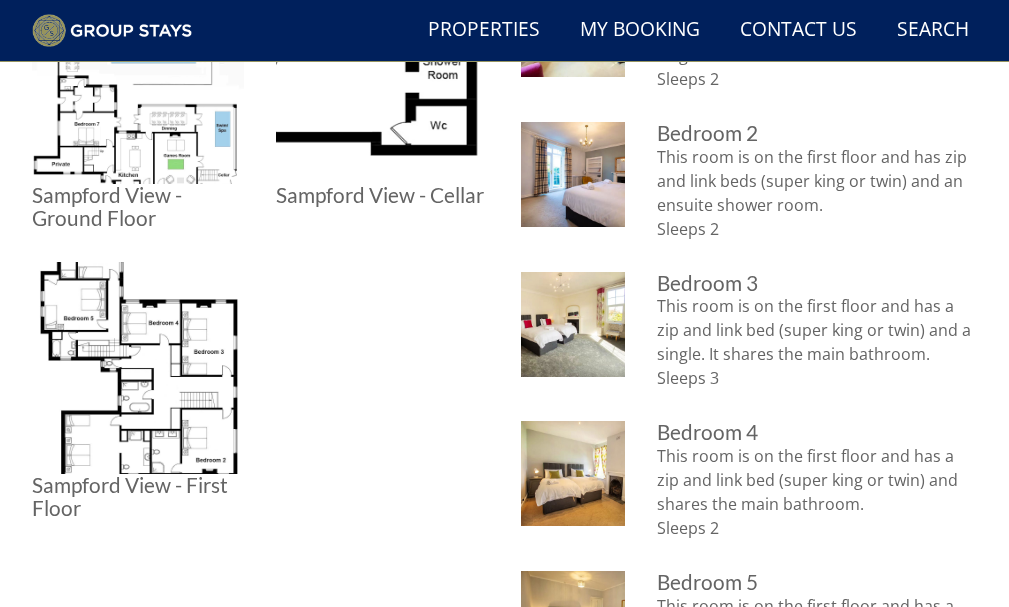 scroll, scrollTop: 500, scrollLeft: 0, axis: vertical 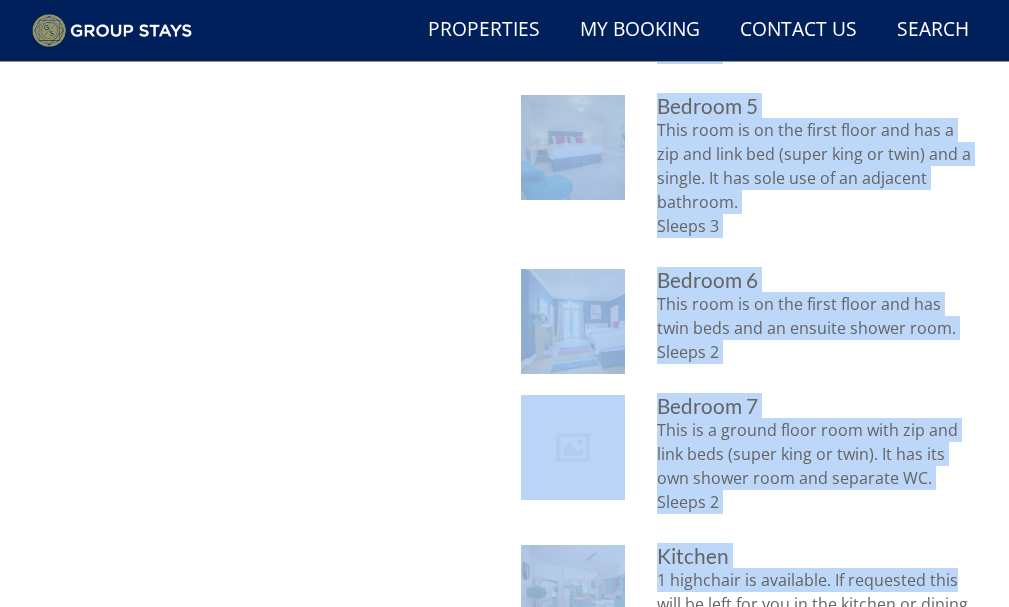drag, startPoint x: 658, startPoint y: 392, endPoint x: 969, endPoint y: 589, distance: 368.14398 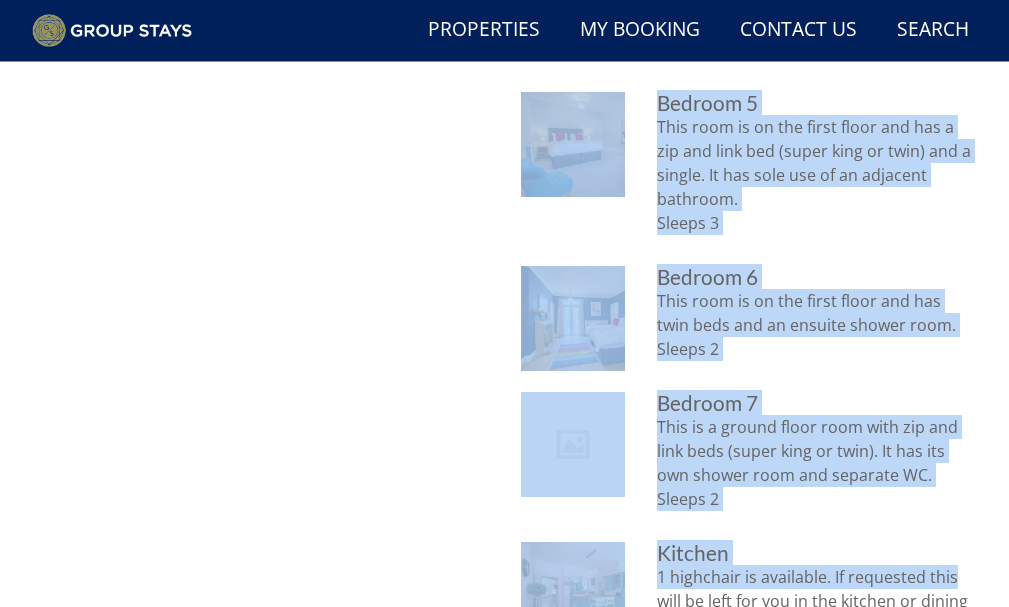 scroll, scrollTop: 1579, scrollLeft: 0, axis: vertical 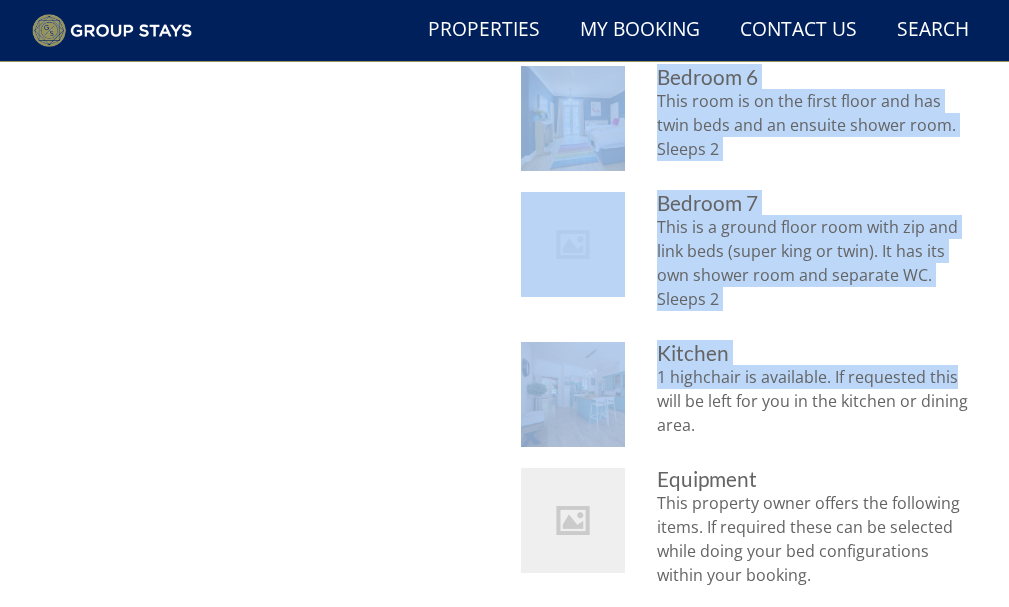 click on "This is a ground floor room with zip and link beds (super king or twin). It has its own shower room and separate WC.
Sleeps 2" at bounding box center [817, 271] 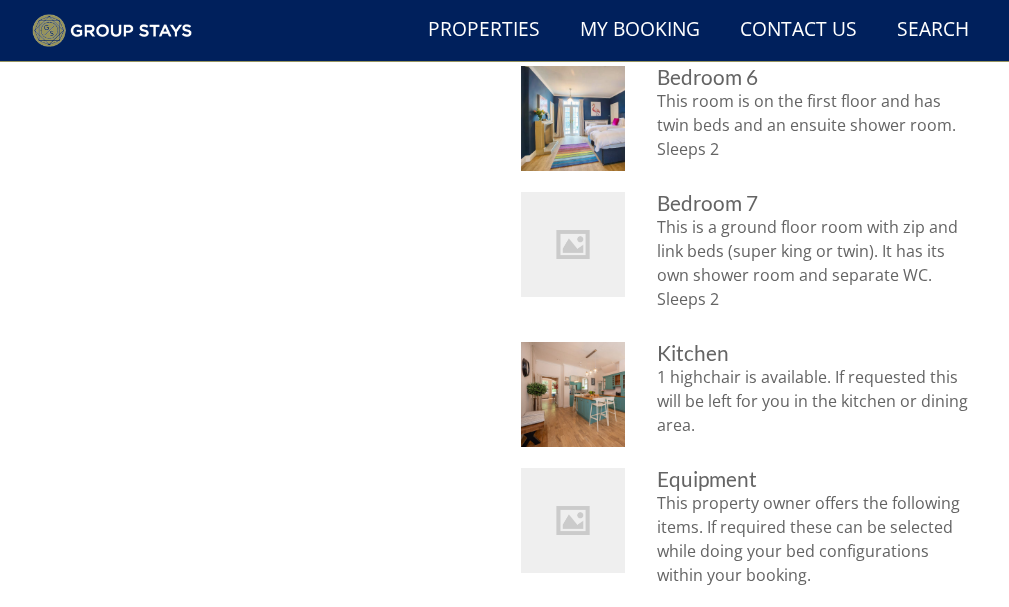 click on "This is a ground floor room with zip and link beds (super king or twin). It has its own shower room and separate WC.
Sleeps 2" at bounding box center [817, 263] 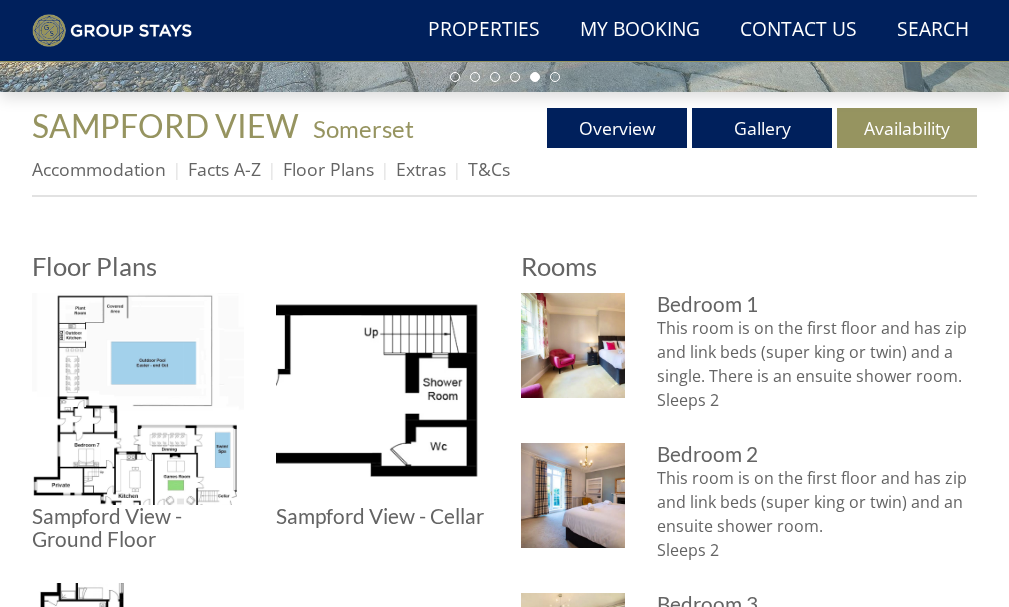 scroll, scrollTop: 479, scrollLeft: 0, axis: vertical 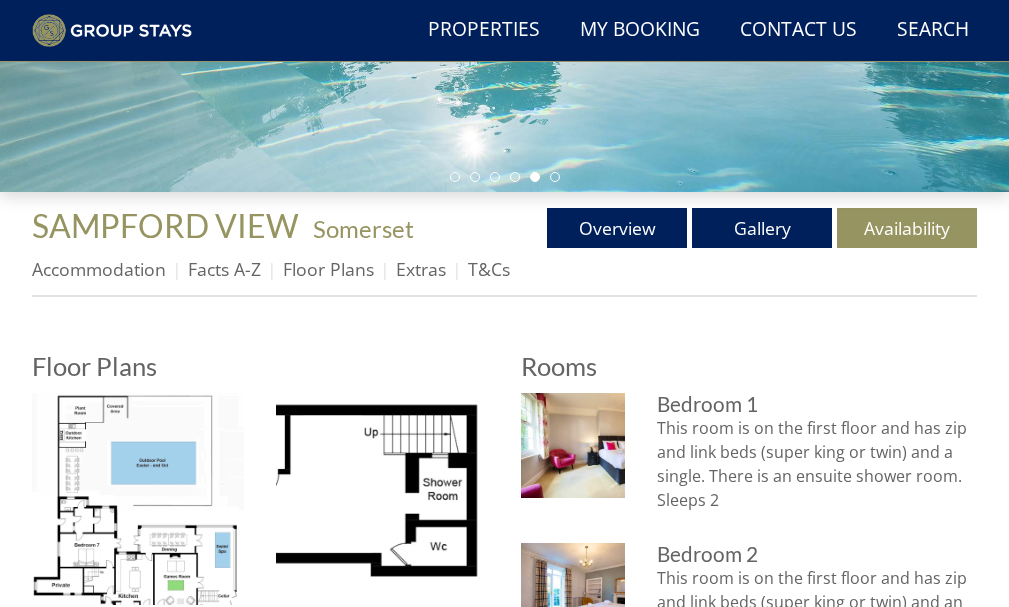 drag, startPoint x: 724, startPoint y: 304, endPoint x: 675, endPoint y: 382, distance: 92.11406 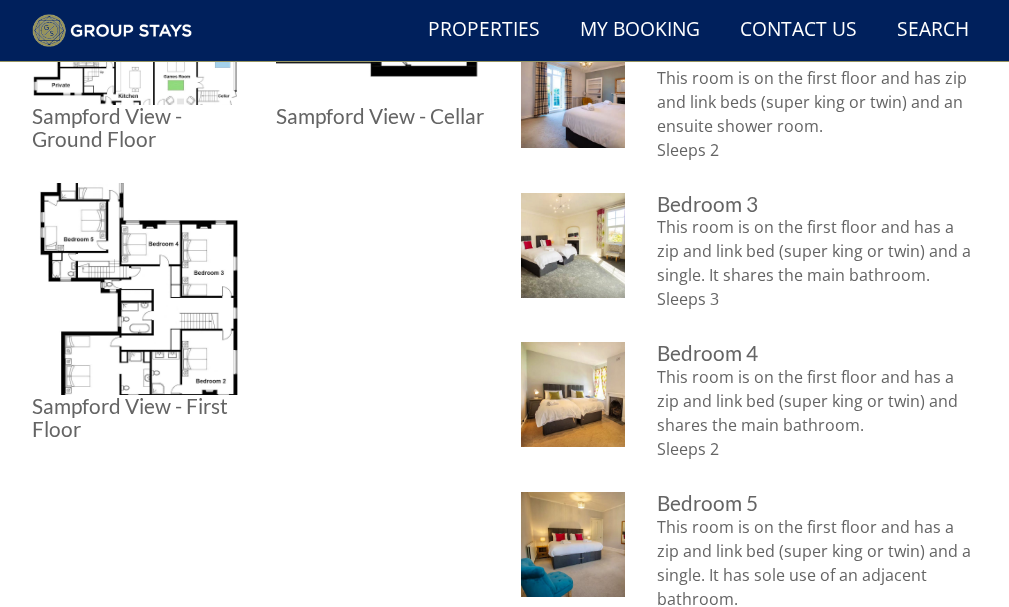 scroll, scrollTop: 1379, scrollLeft: 0, axis: vertical 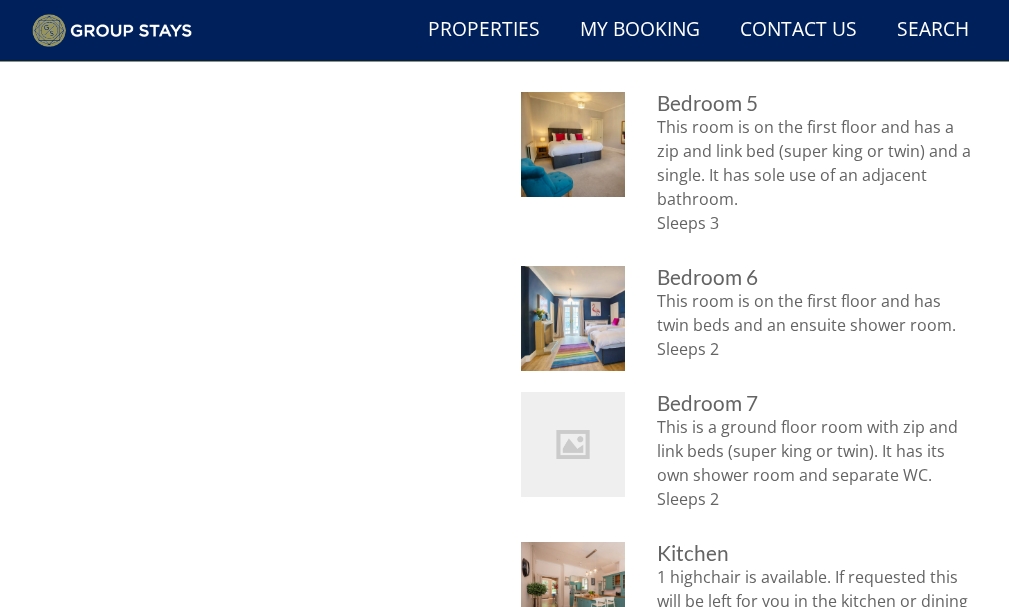 click on "Bedroom 7" at bounding box center (817, 403) 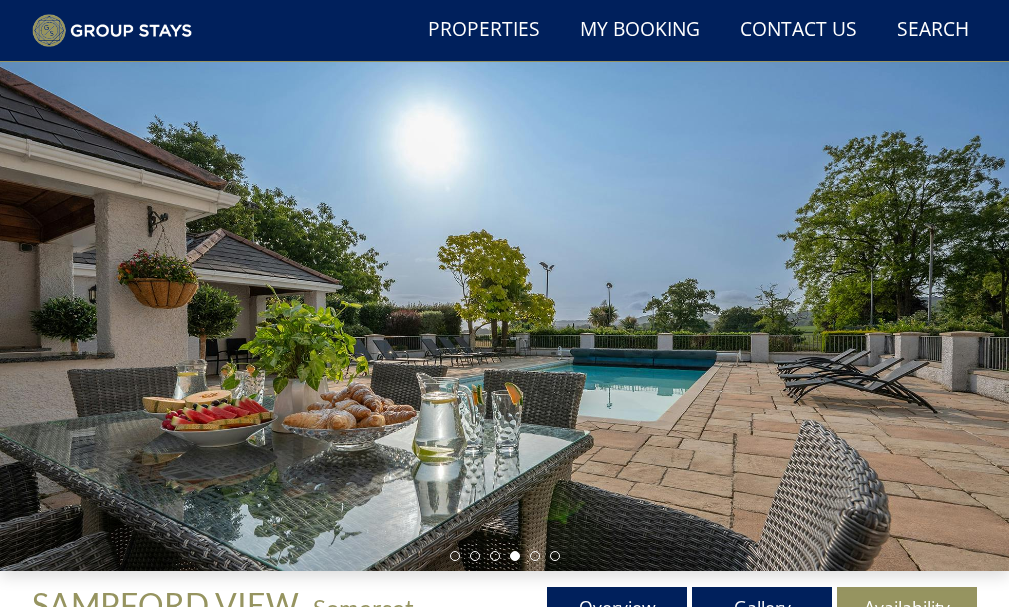 scroll, scrollTop: 400, scrollLeft: 0, axis: vertical 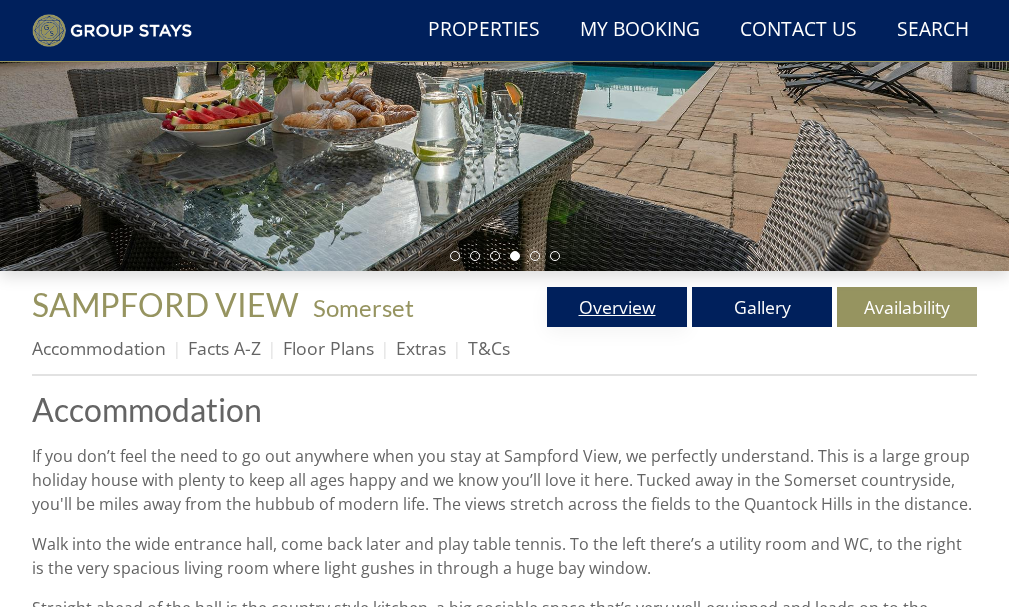 click on "Overview" at bounding box center [617, 307] 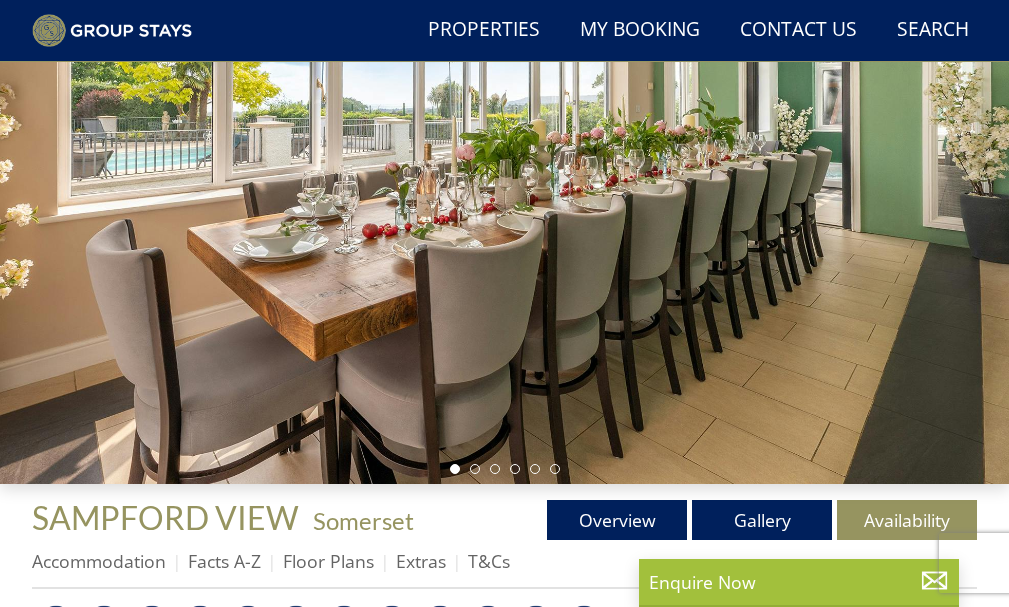 scroll, scrollTop: 387, scrollLeft: 0, axis: vertical 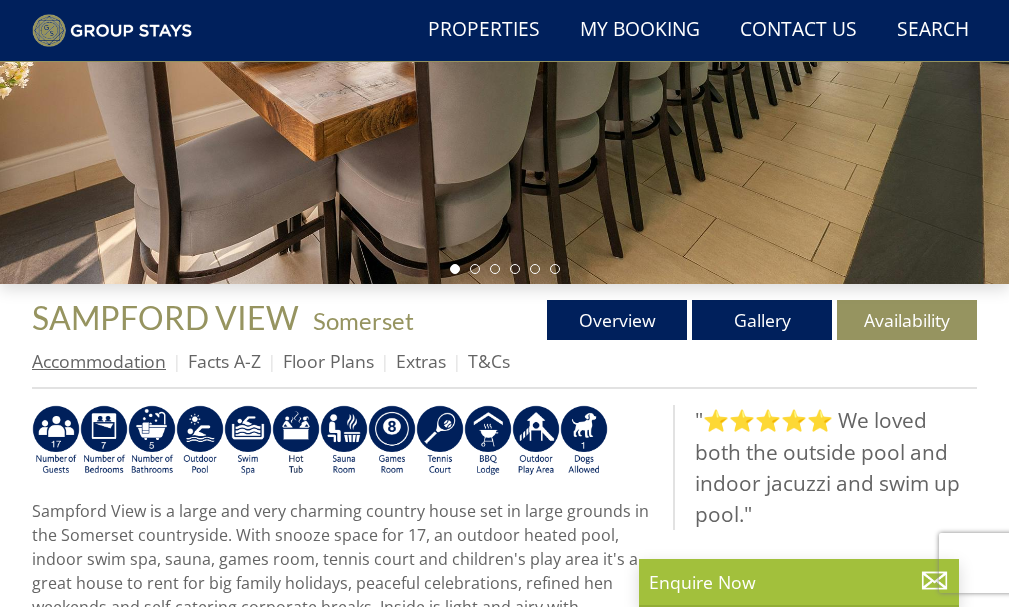 click on "Accommodation" at bounding box center [99, 361] 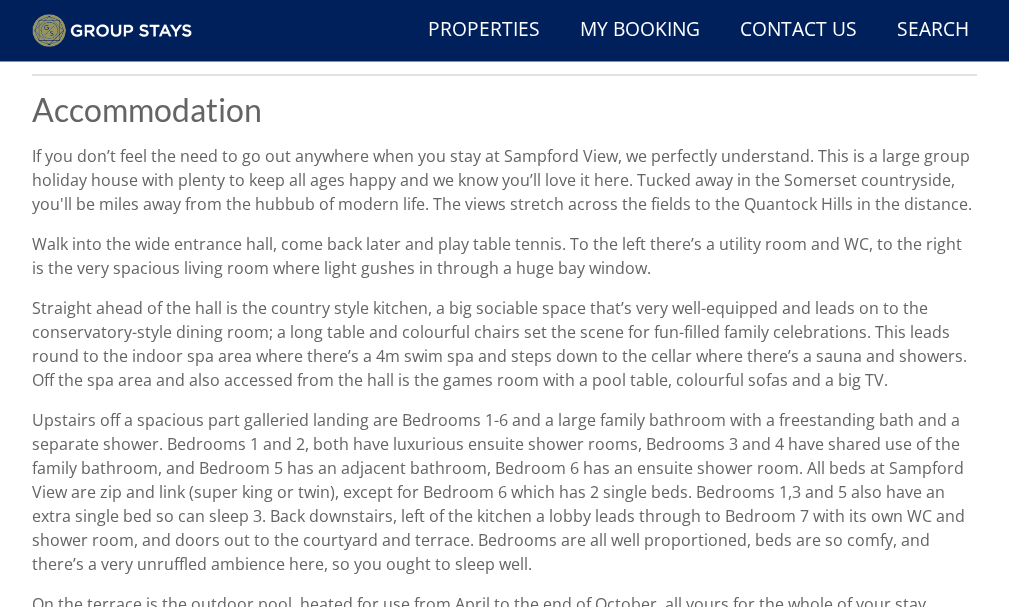 scroll, scrollTop: 600, scrollLeft: 0, axis: vertical 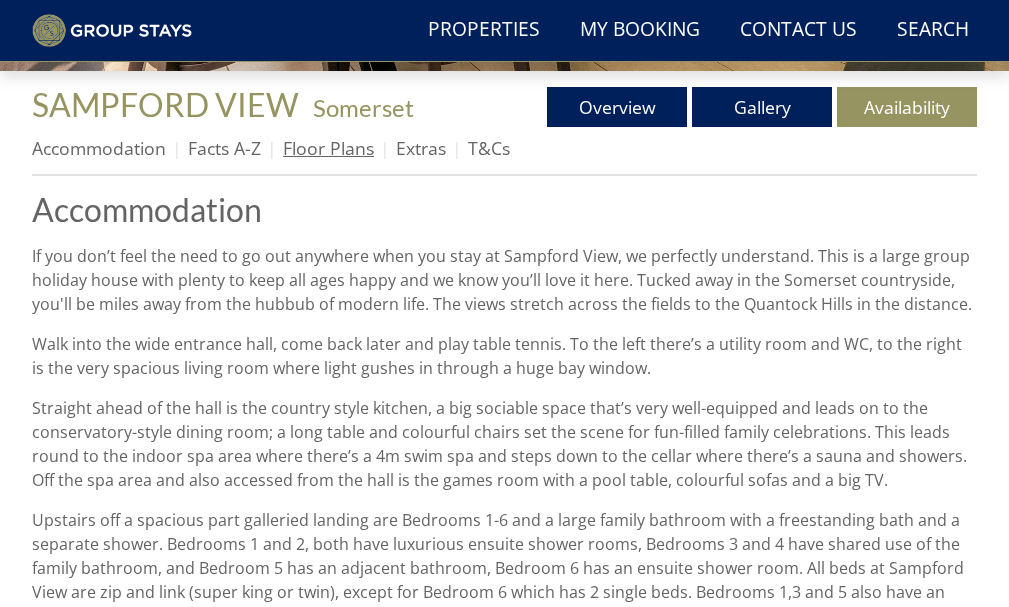 click on "Floor Plans" at bounding box center (328, 148) 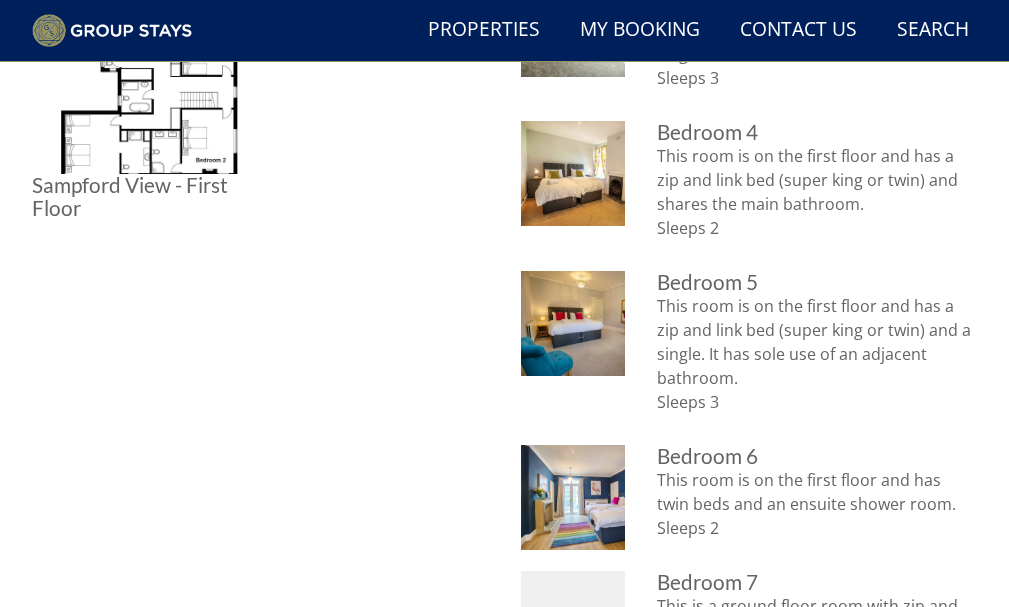 scroll, scrollTop: 1300, scrollLeft: 0, axis: vertical 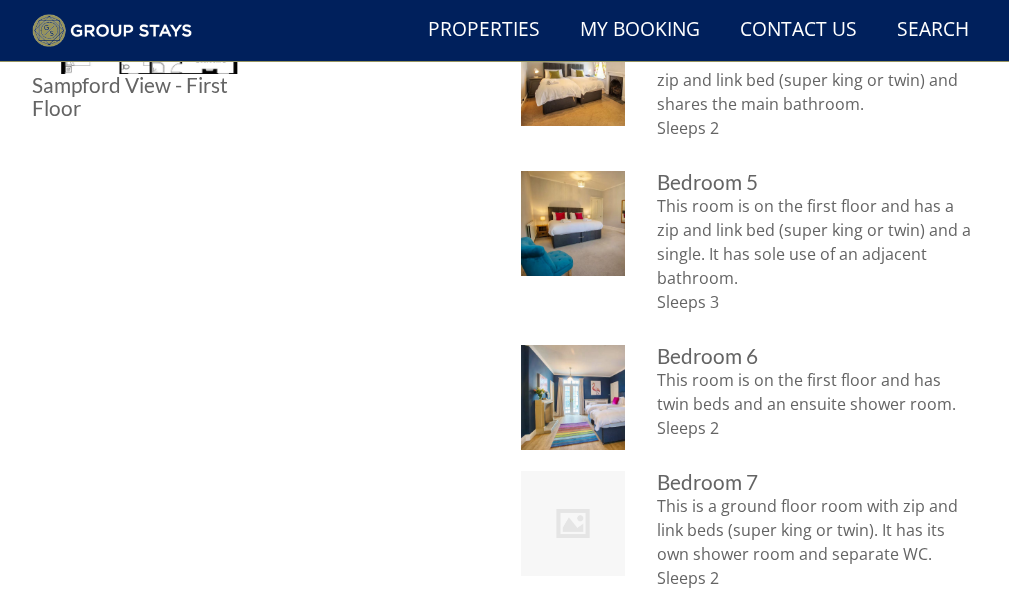 click at bounding box center (573, 523) 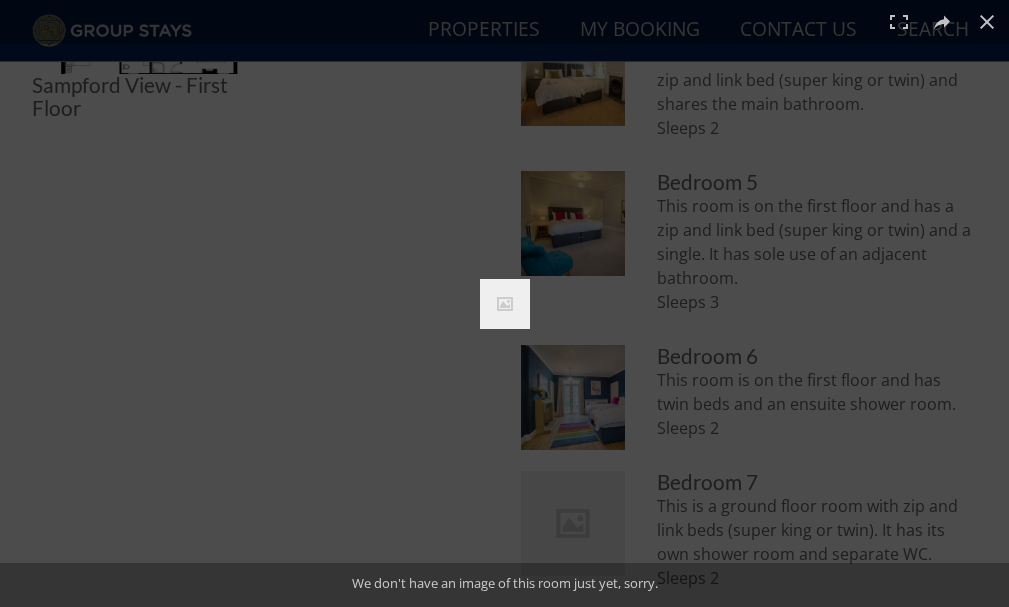 click at bounding box center [505, 304] 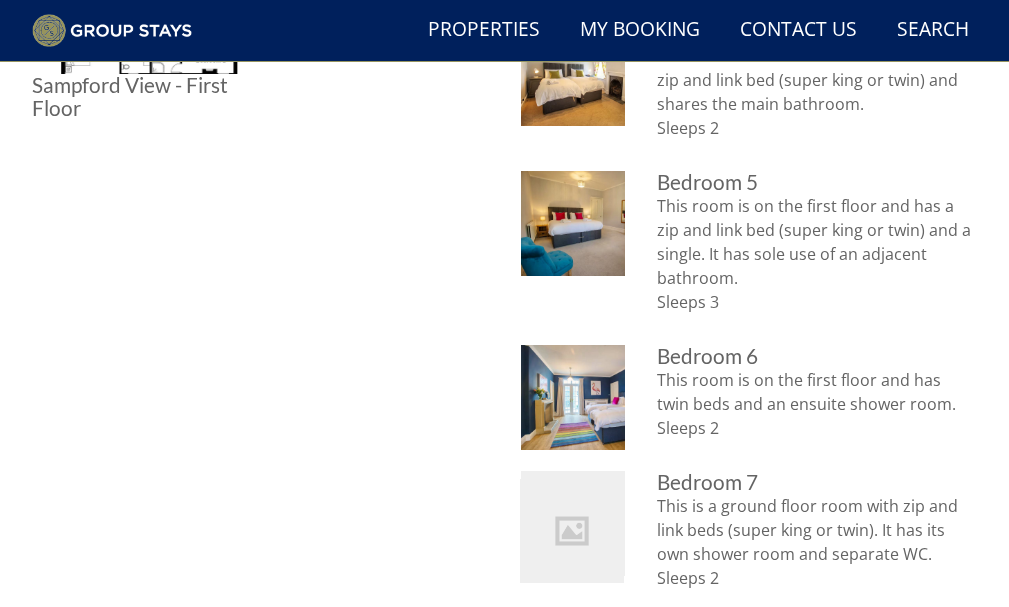 click at bounding box center (504, 303) 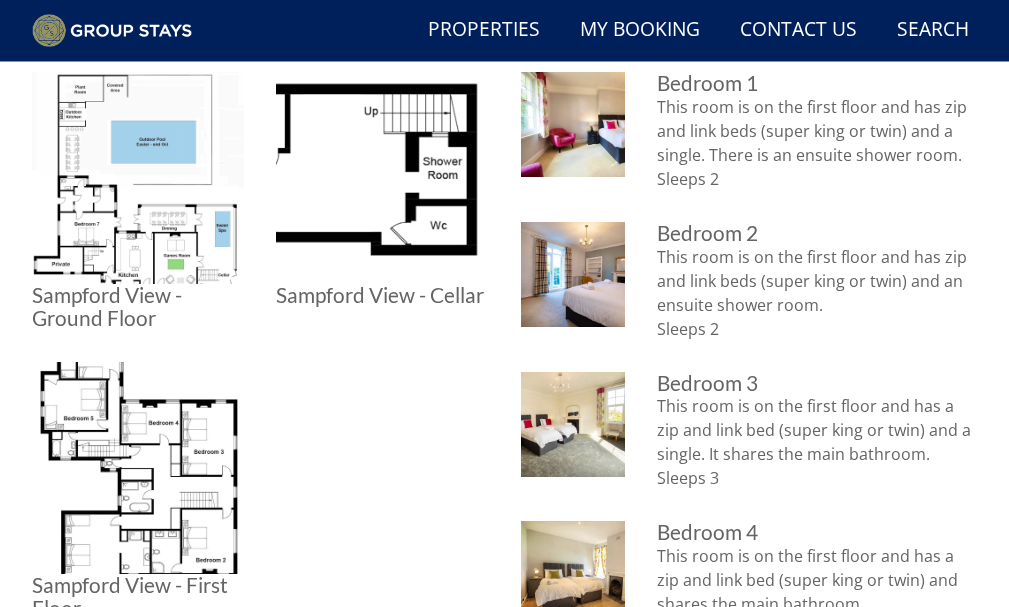 scroll, scrollTop: 900, scrollLeft: 0, axis: vertical 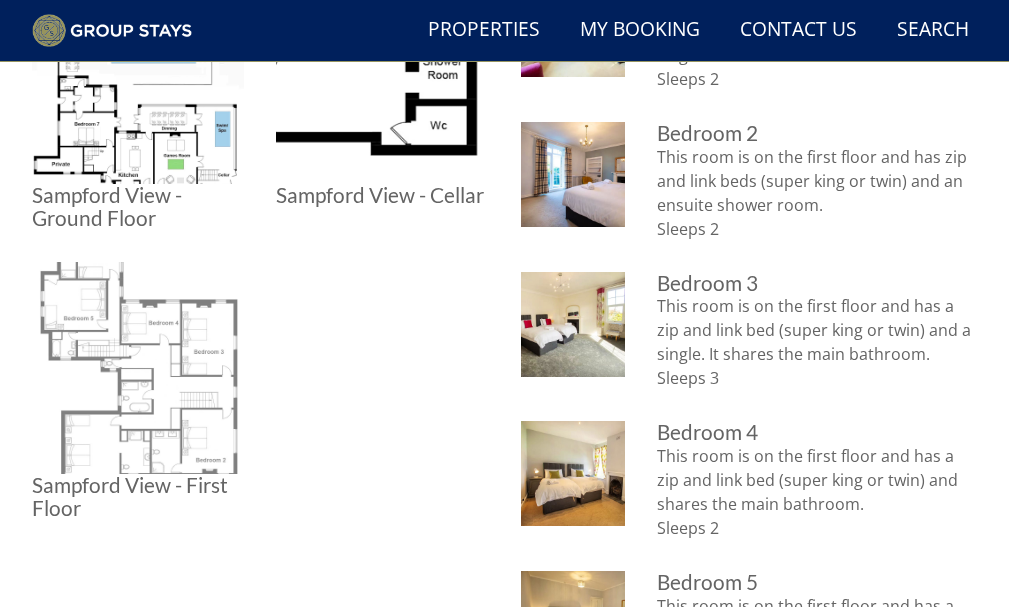click at bounding box center [138, 368] 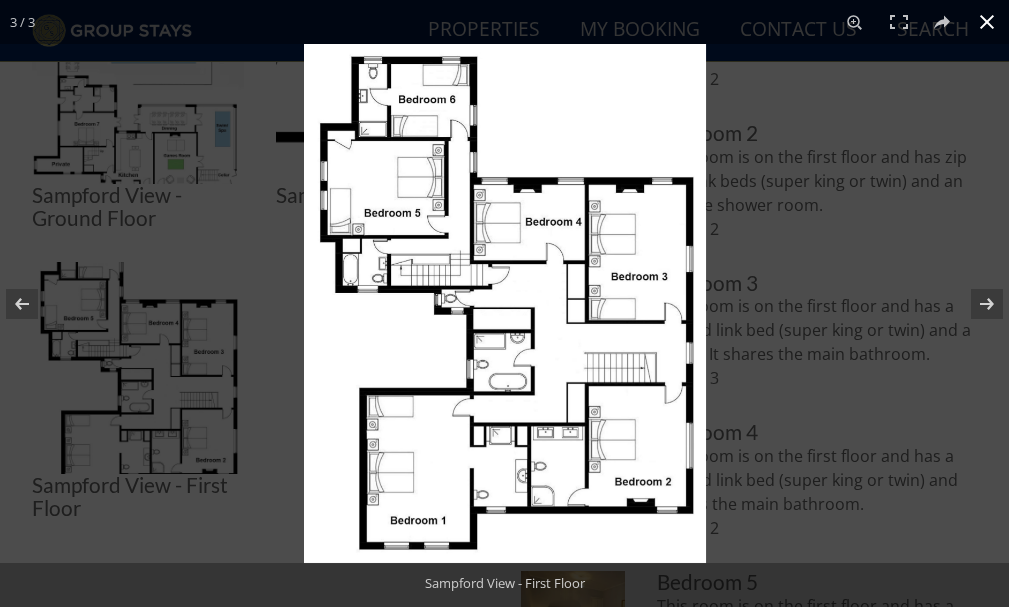 click at bounding box center [987, 22] 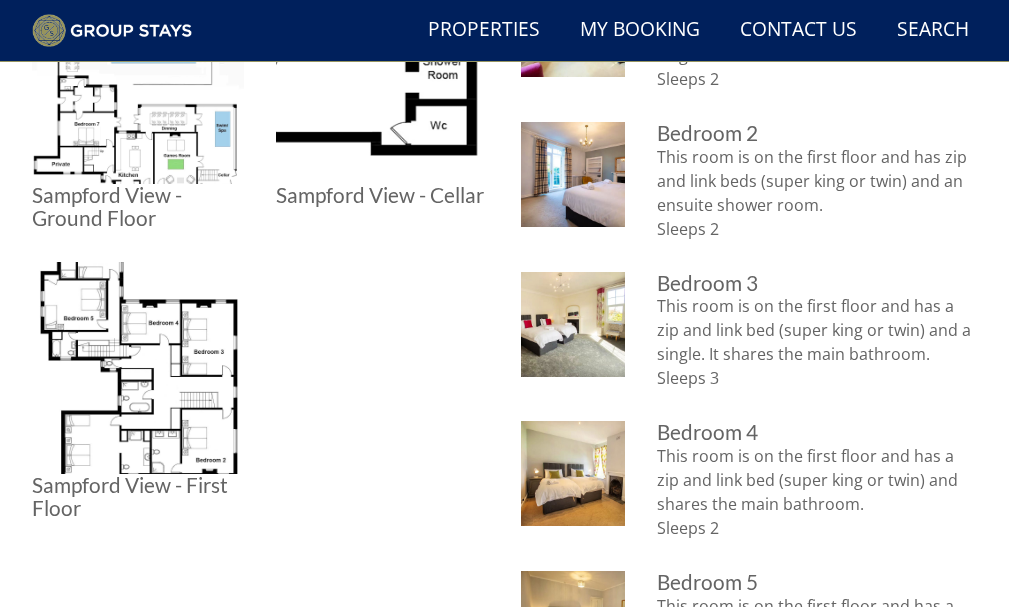 scroll, scrollTop: 800, scrollLeft: 0, axis: vertical 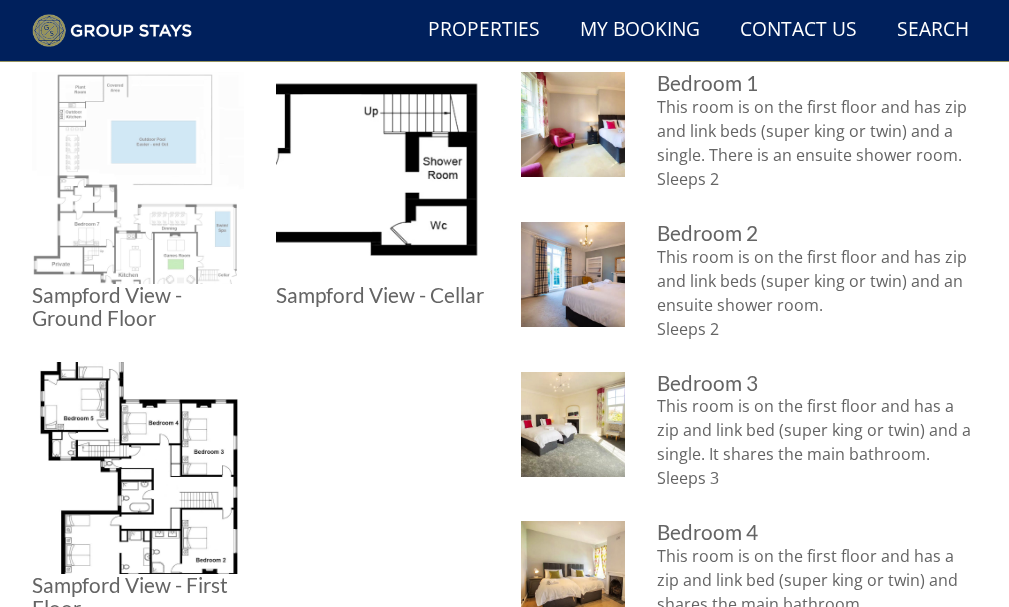 click at bounding box center [138, 178] 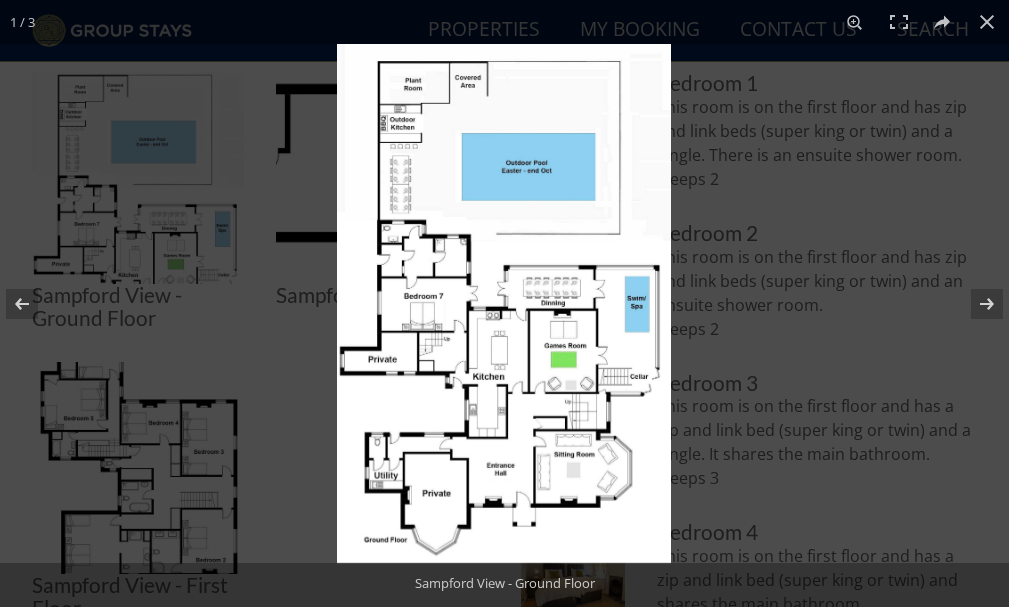 scroll, scrollTop: 700, scrollLeft: 0, axis: vertical 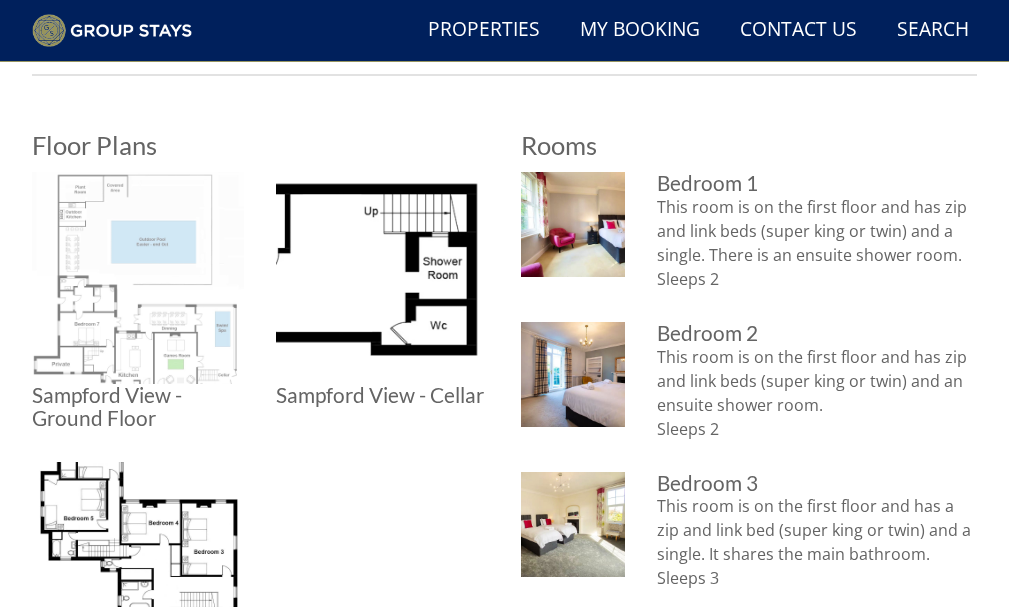 click at bounding box center (138, 278) 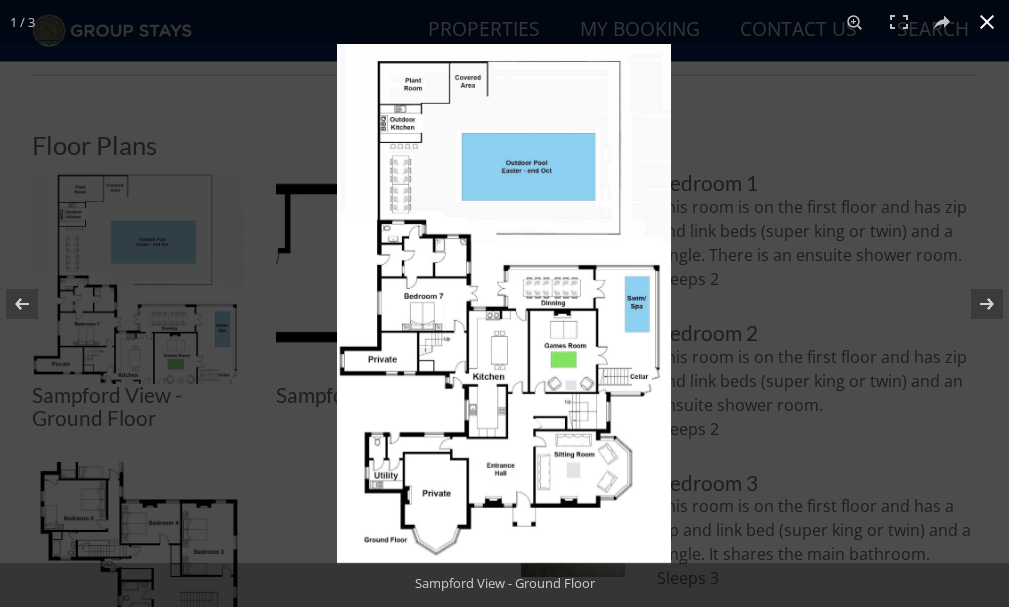 click at bounding box center [504, 303] 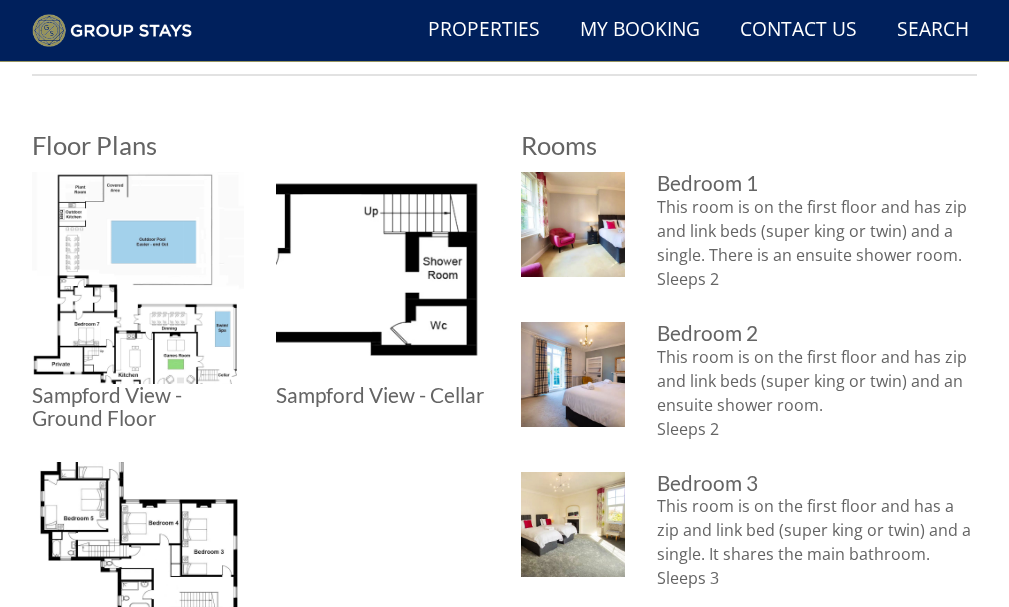 scroll, scrollTop: 800, scrollLeft: 0, axis: vertical 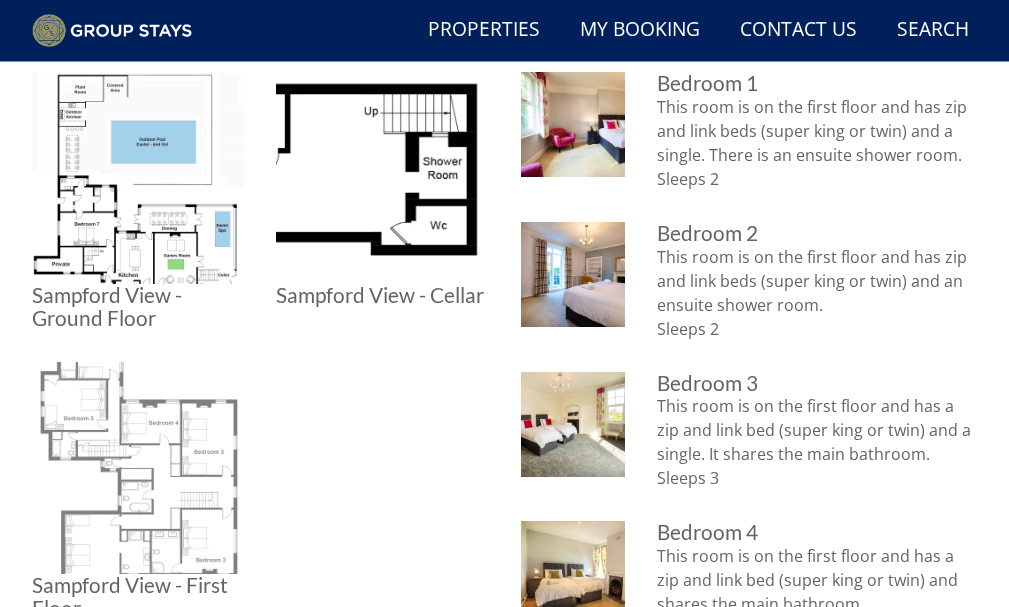 click at bounding box center (138, 468) 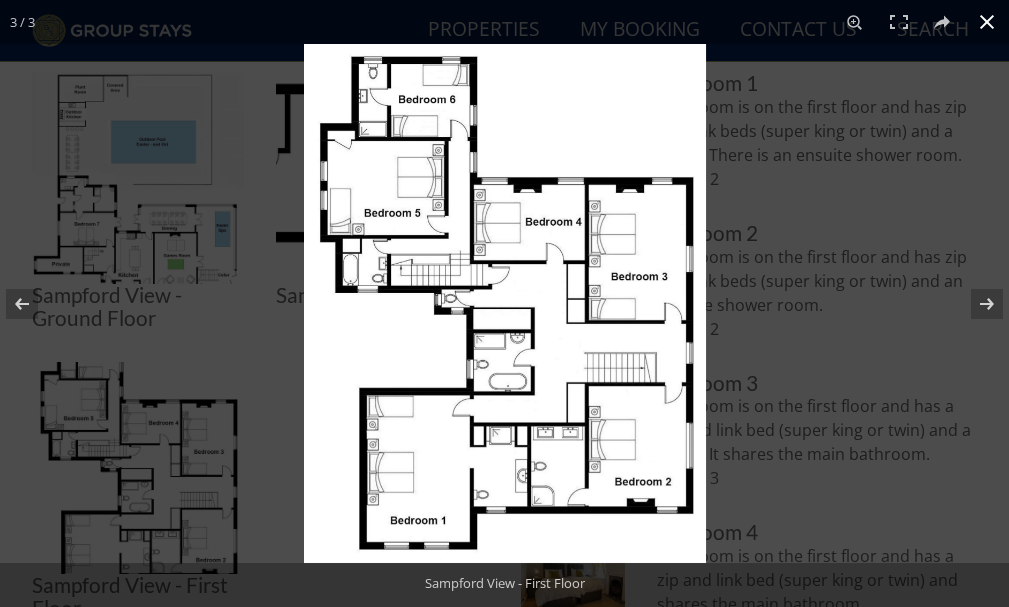 click at bounding box center (504, 303) 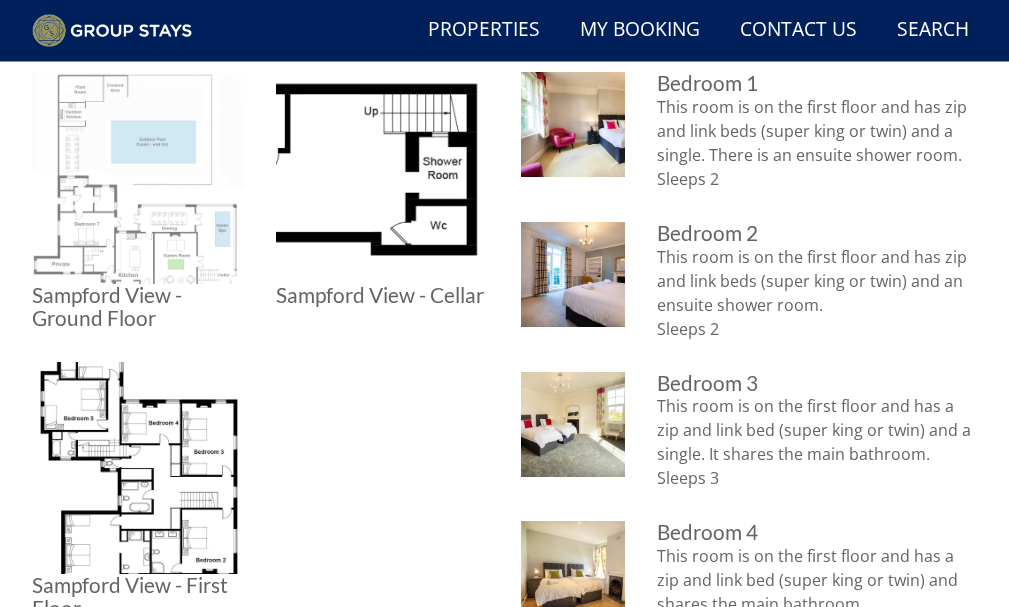 click at bounding box center [138, 178] 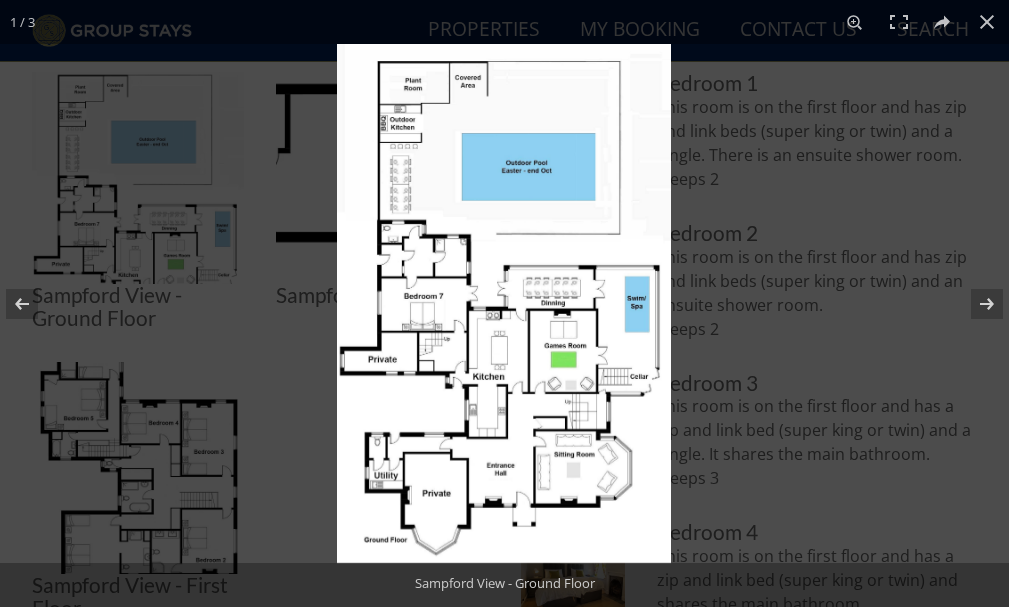 click at bounding box center (504, 303) 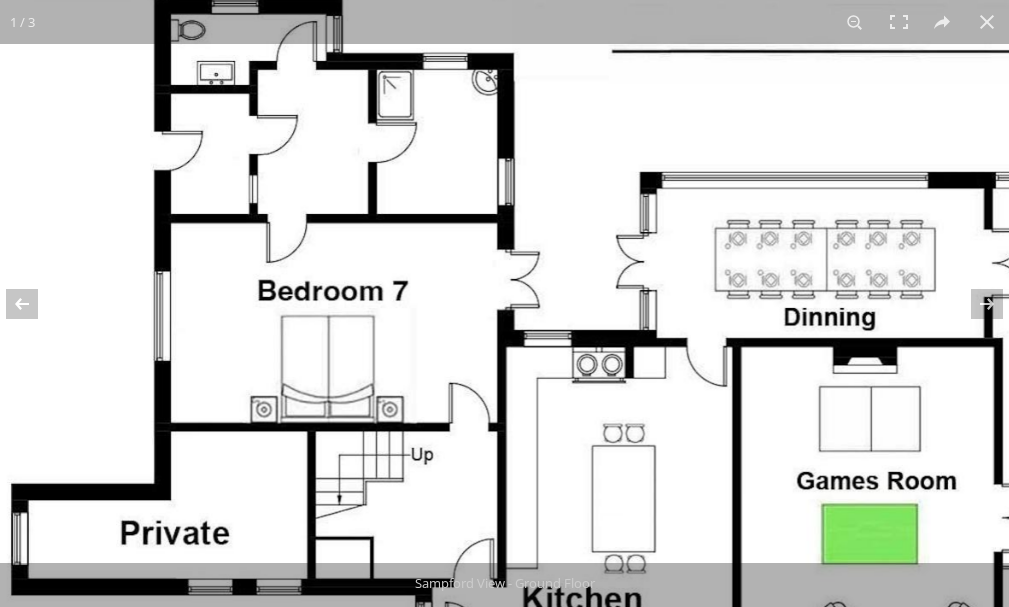 click at bounding box center [641, 319] 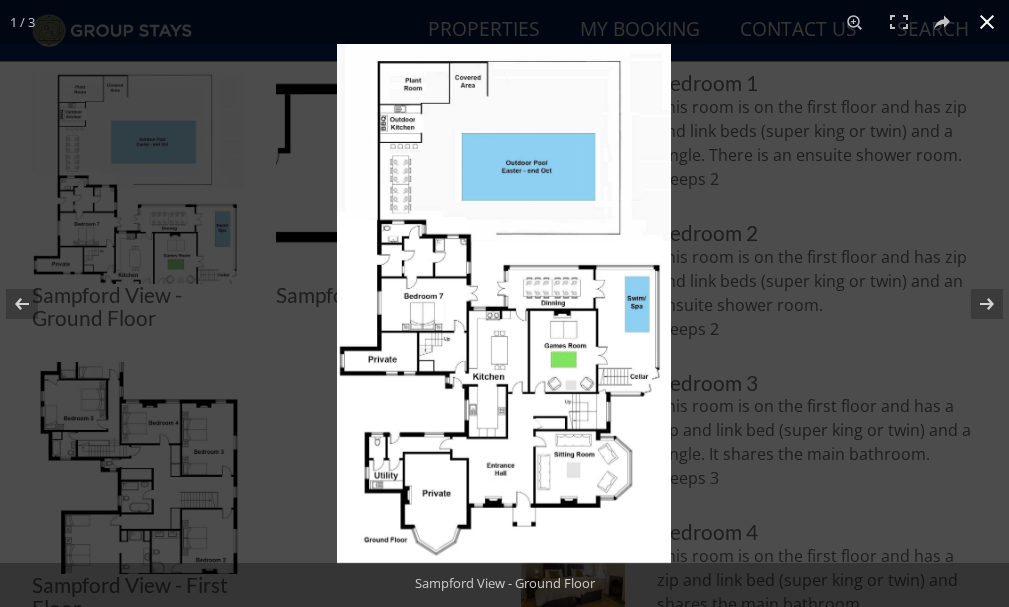 click at bounding box center [841, 347] 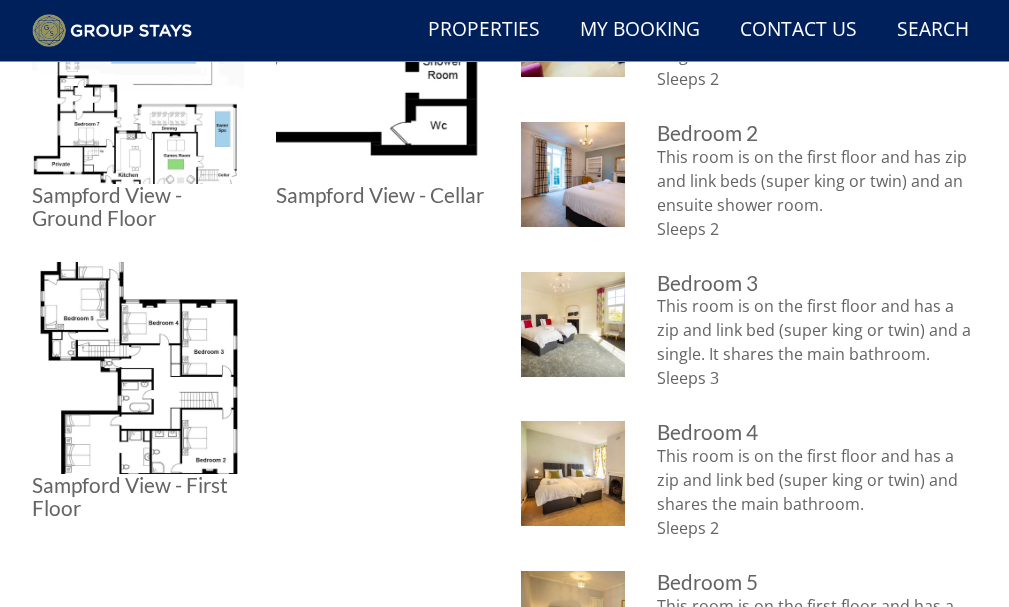 scroll, scrollTop: 800, scrollLeft: 0, axis: vertical 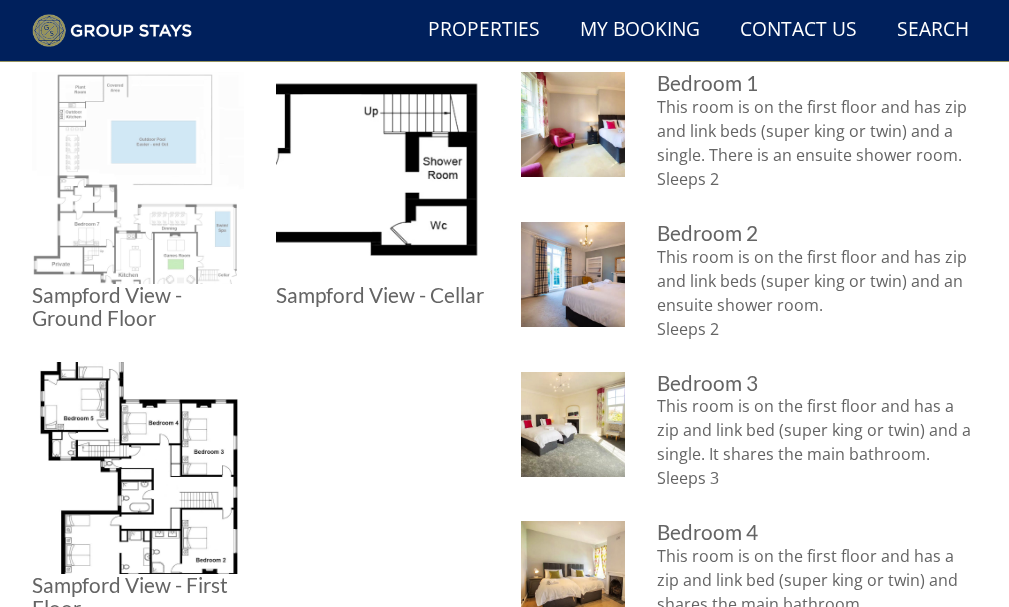 click at bounding box center (138, 178) 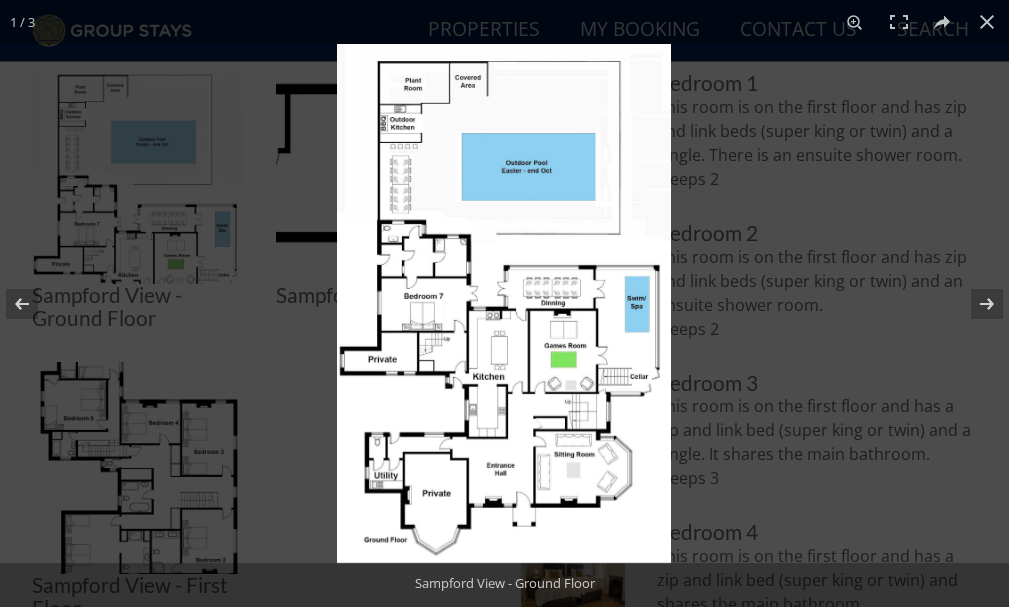 click at bounding box center (504, 303) 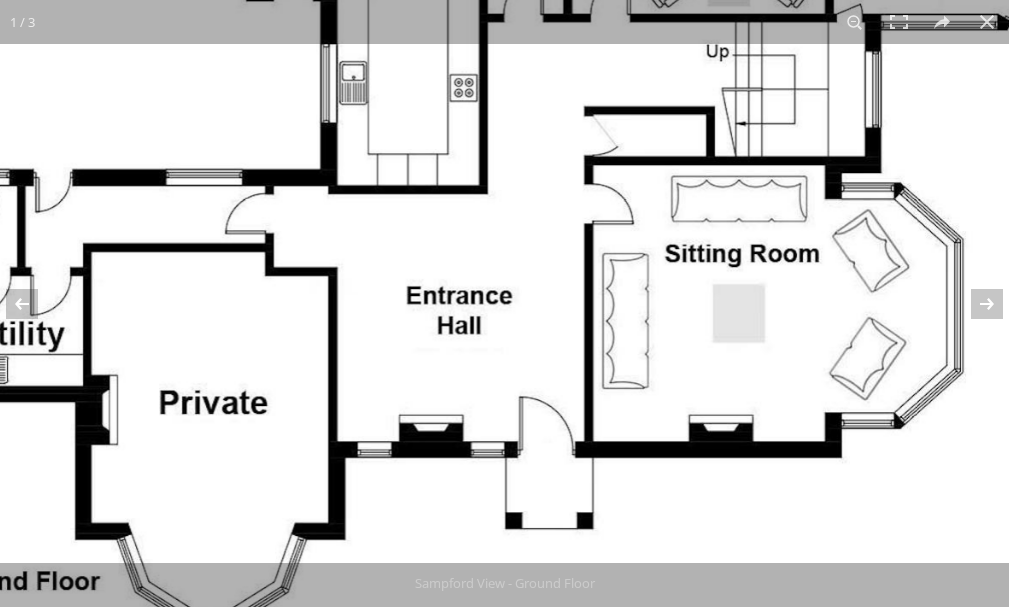 drag, startPoint x: 655, startPoint y: 464, endPoint x: 748, endPoint y: 277, distance: 208.84923 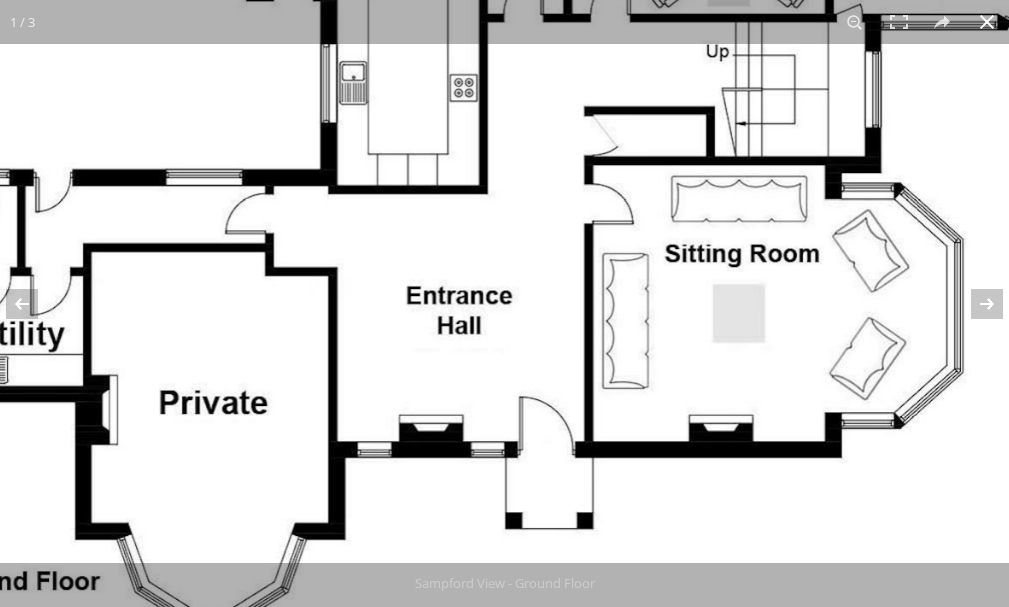click at bounding box center (987, 22) 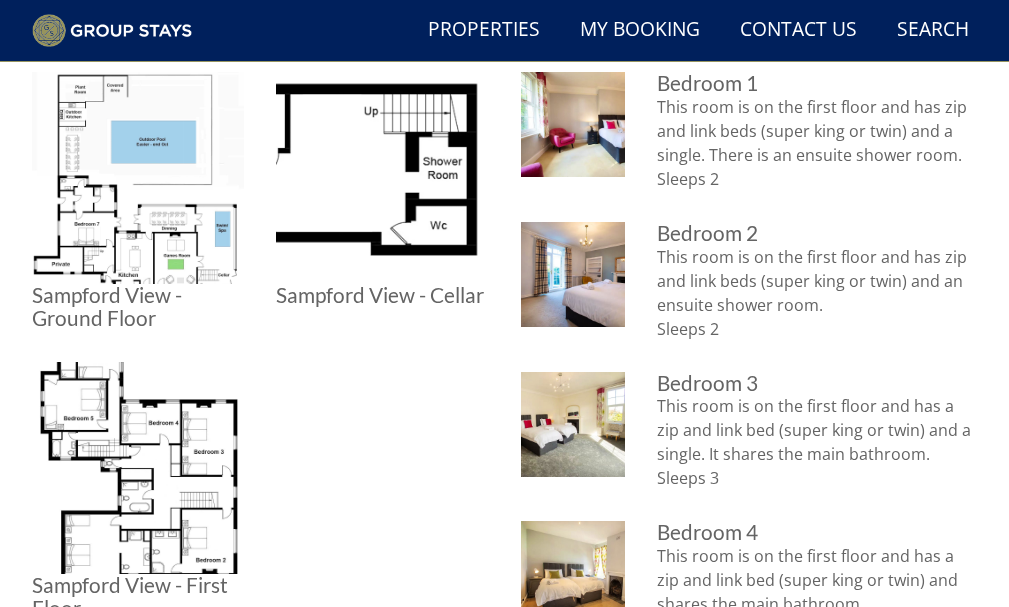scroll, scrollTop: 500, scrollLeft: 0, axis: vertical 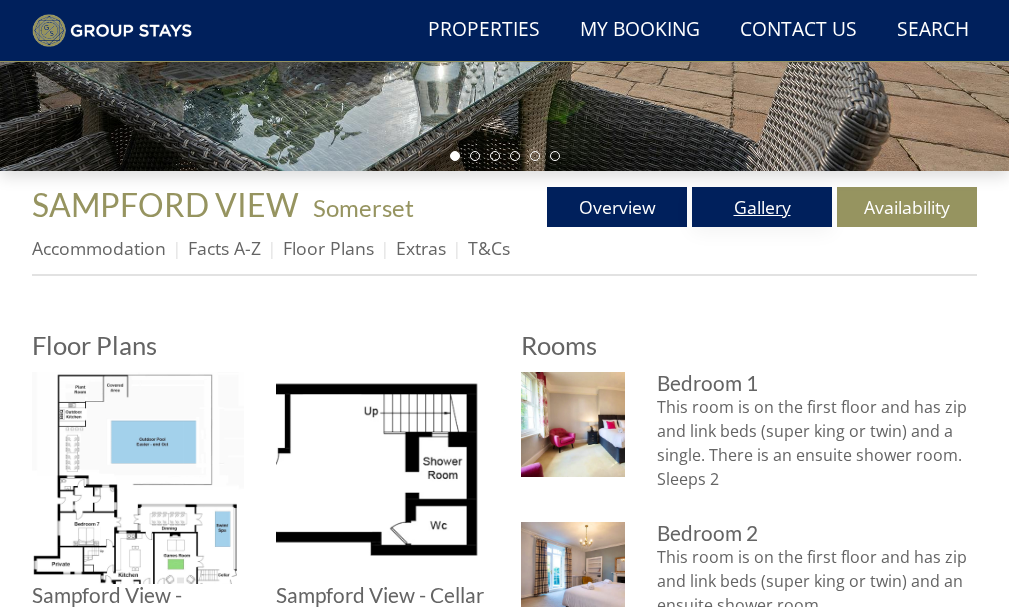 click on "Gallery" at bounding box center [762, 207] 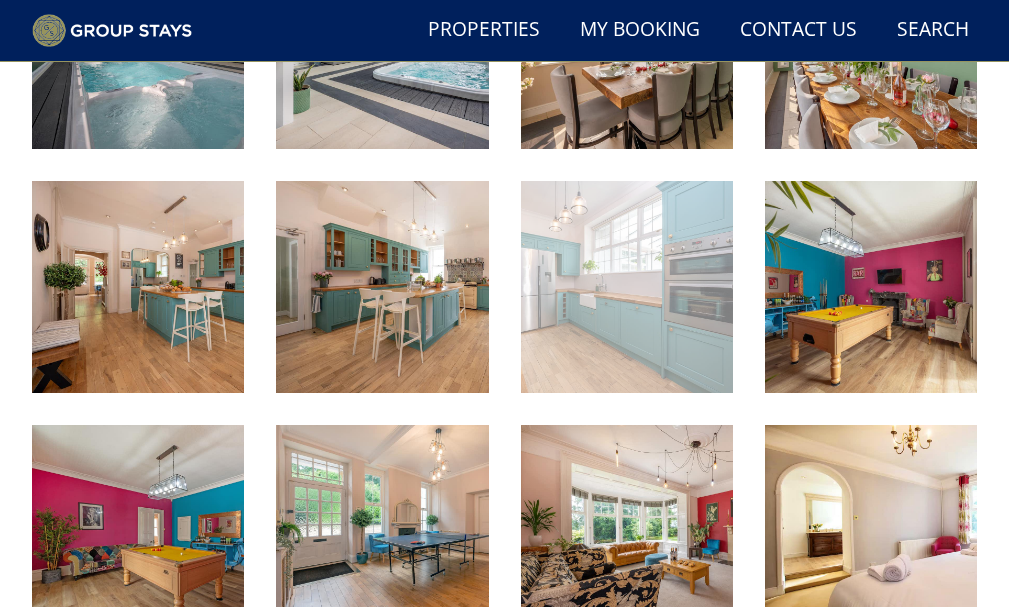scroll, scrollTop: 1300, scrollLeft: 0, axis: vertical 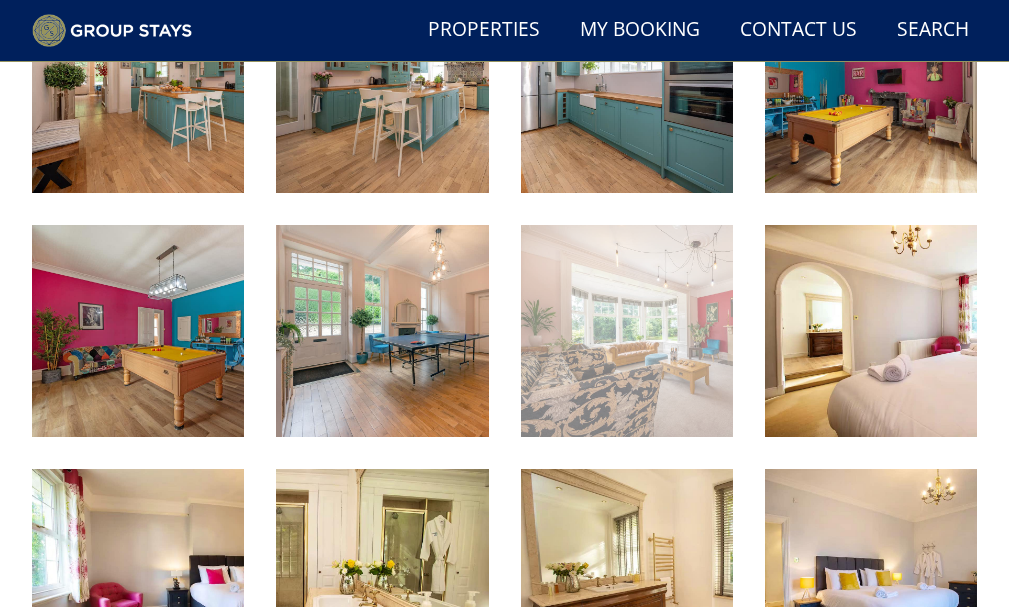 click at bounding box center (627, 331) 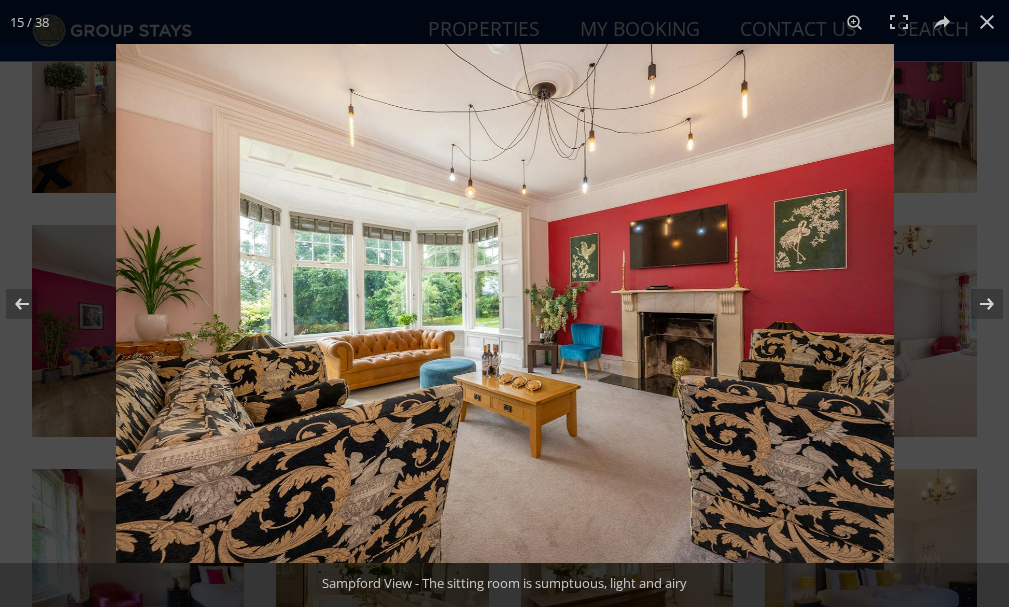 click at bounding box center [505, 303] 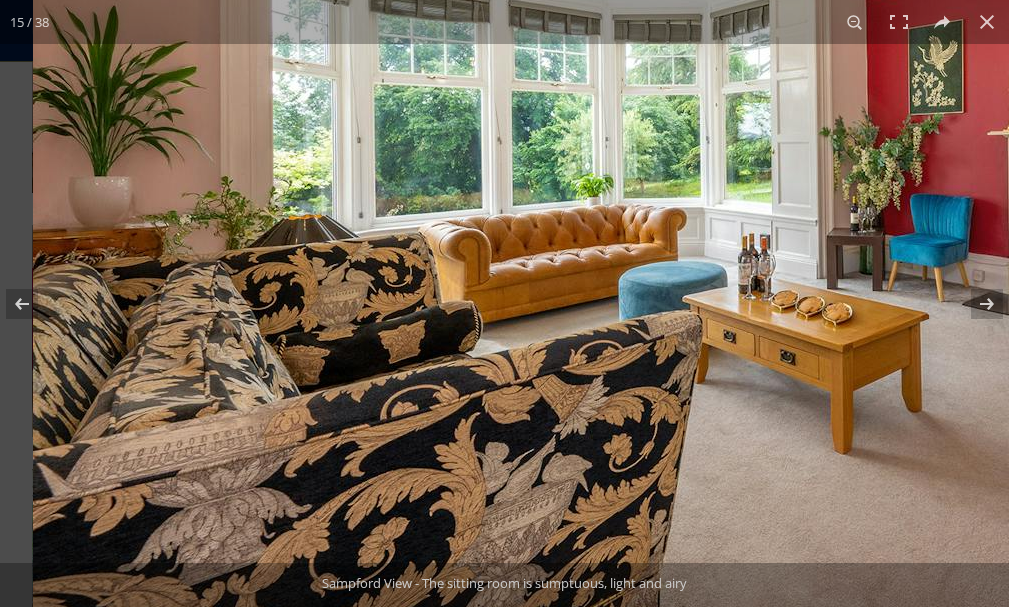 drag, startPoint x: 363, startPoint y: 428, endPoint x: 540, endPoint y: 431, distance: 177.02542 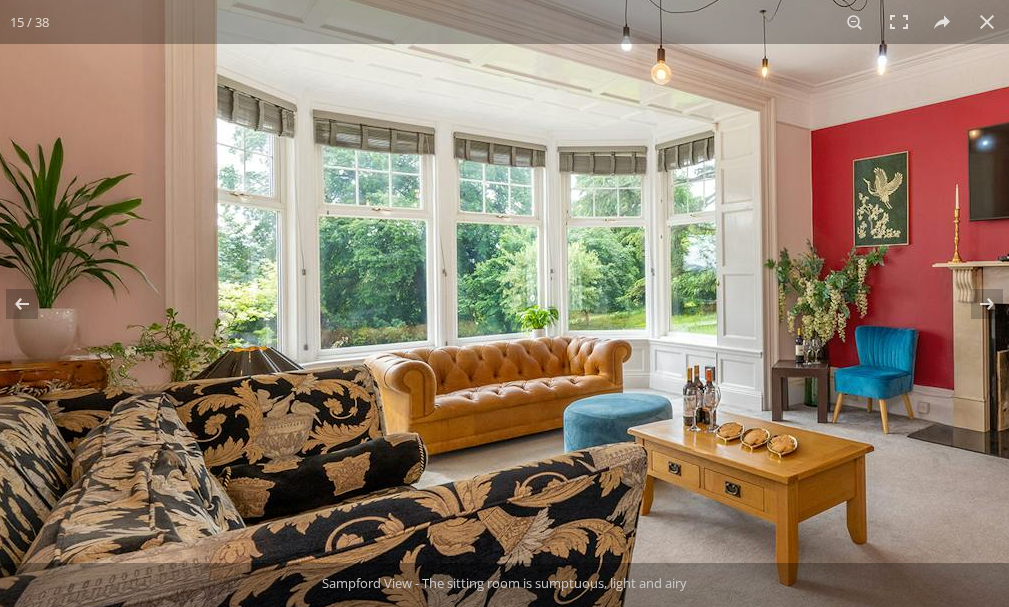 drag, startPoint x: 741, startPoint y: 127, endPoint x: 719, endPoint y: 376, distance: 249.97 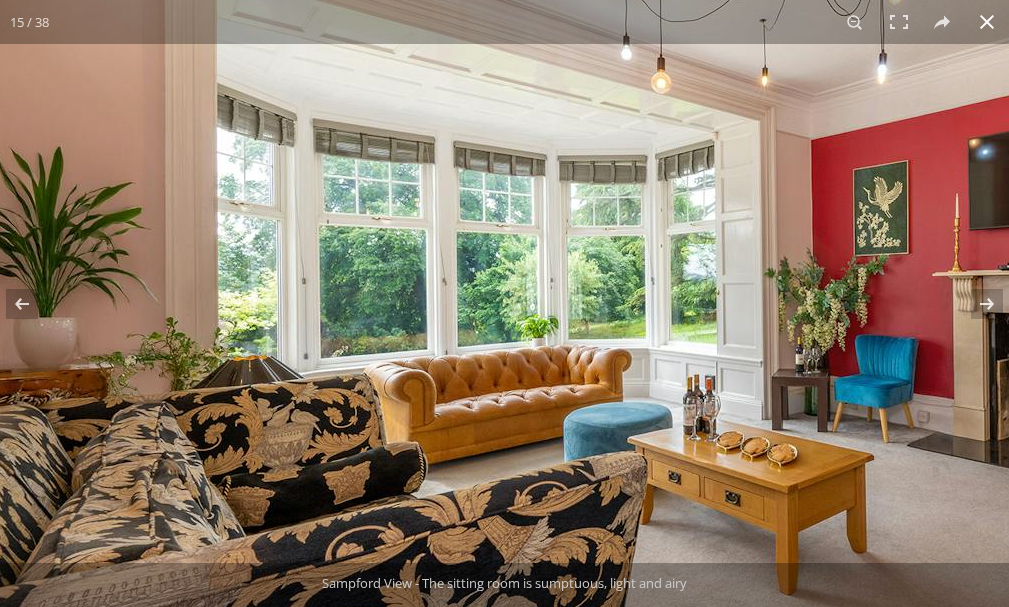 click at bounding box center (987, 22) 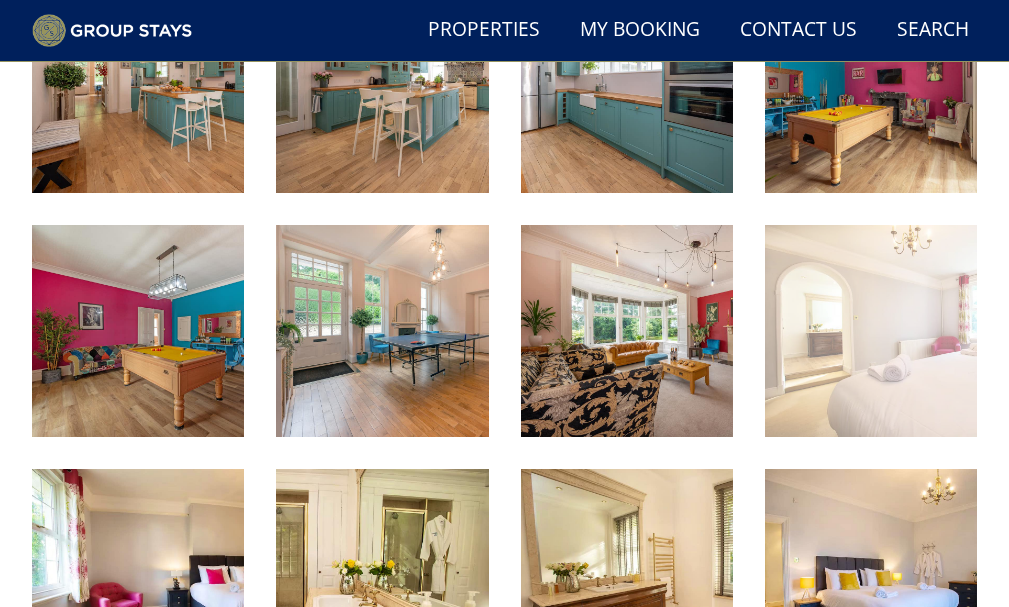 scroll, scrollTop: 1400, scrollLeft: 0, axis: vertical 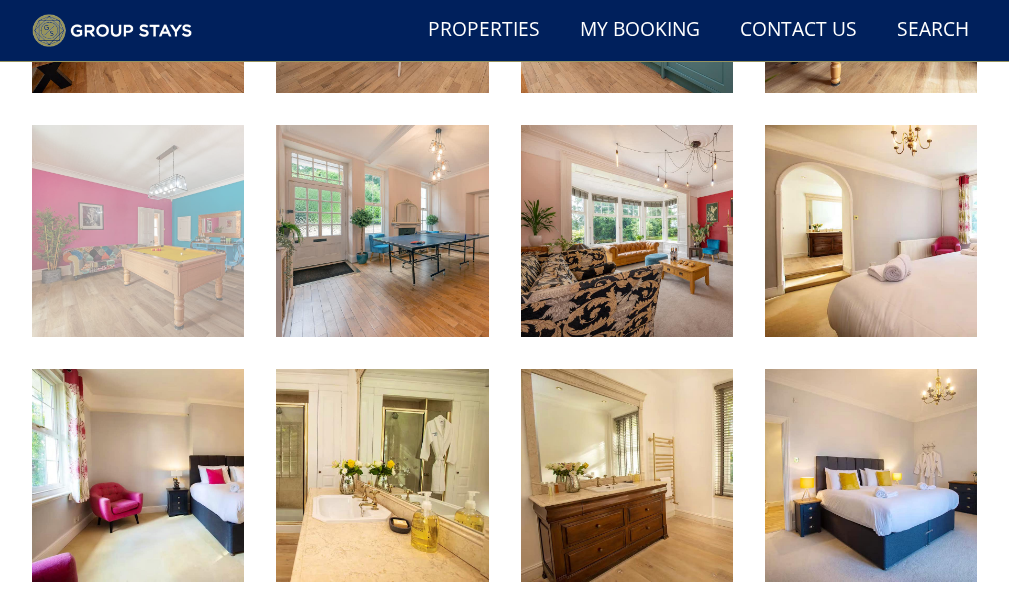 click at bounding box center [138, 231] 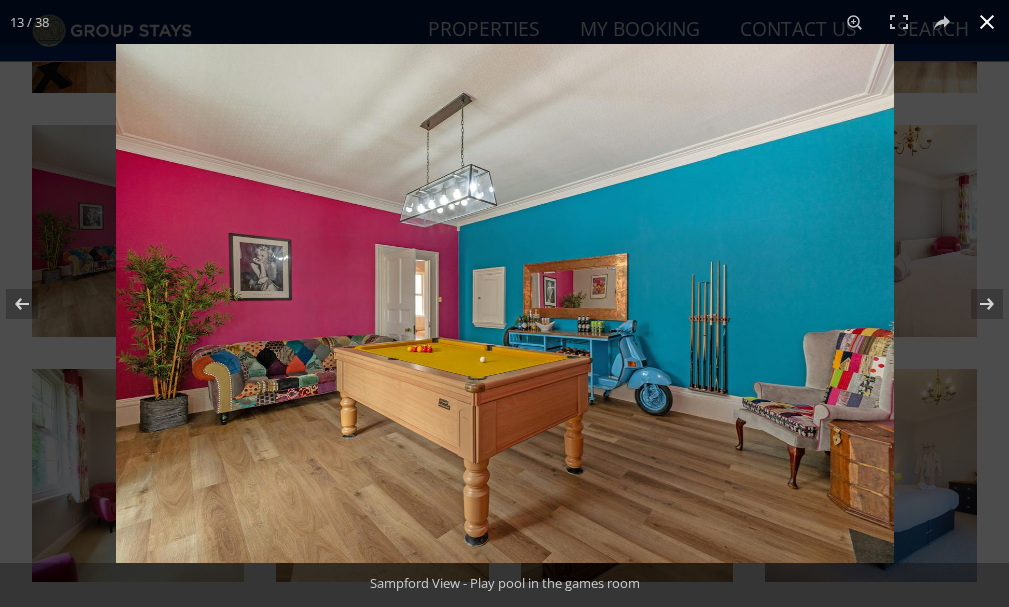 click at bounding box center (987, 22) 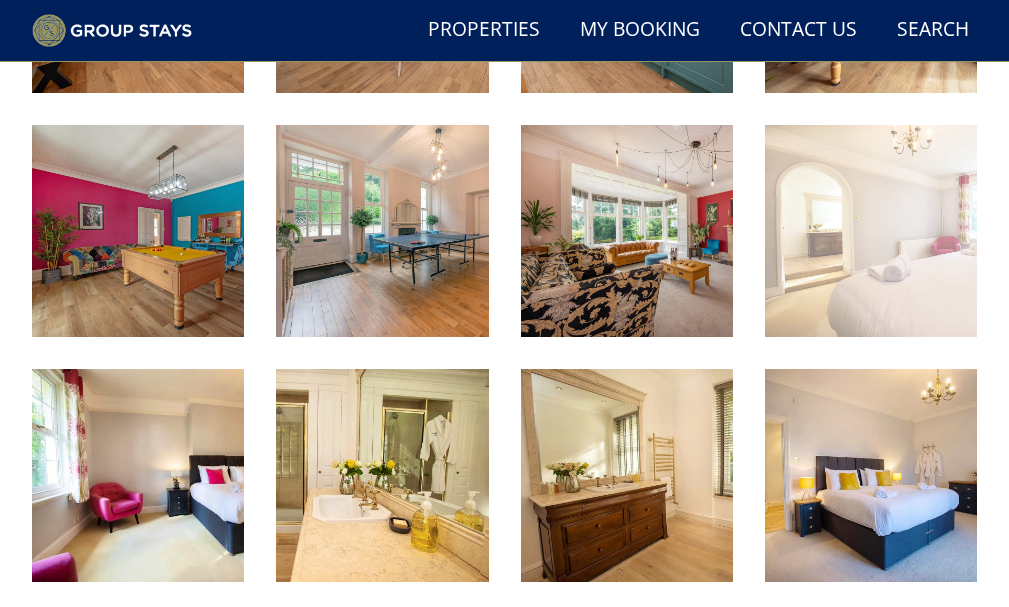 scroll, scrollTop: 1300, scrollLeft: 0, axis: vertical 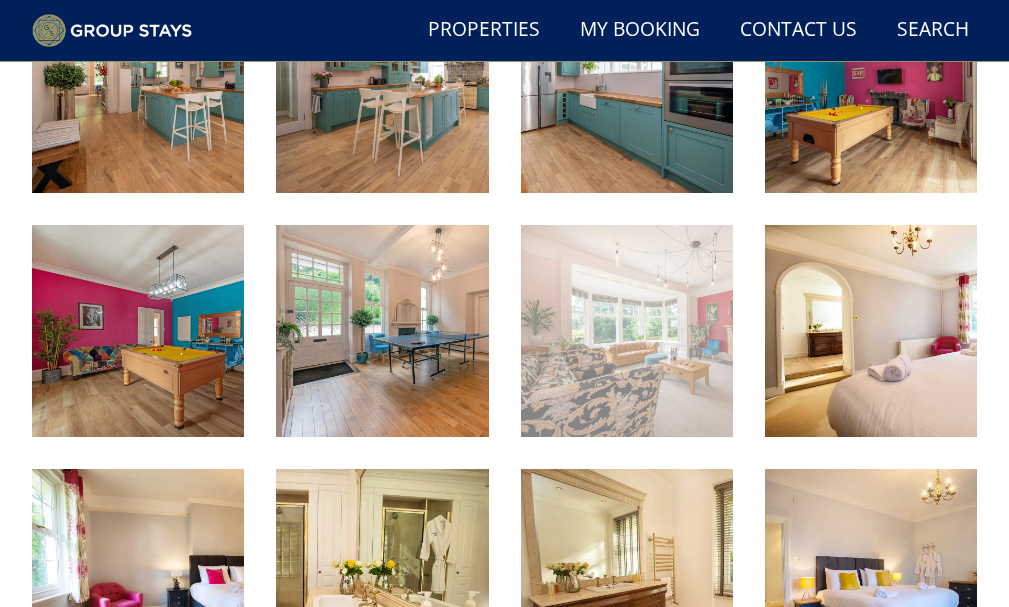 click at bounding box center (627, 331) 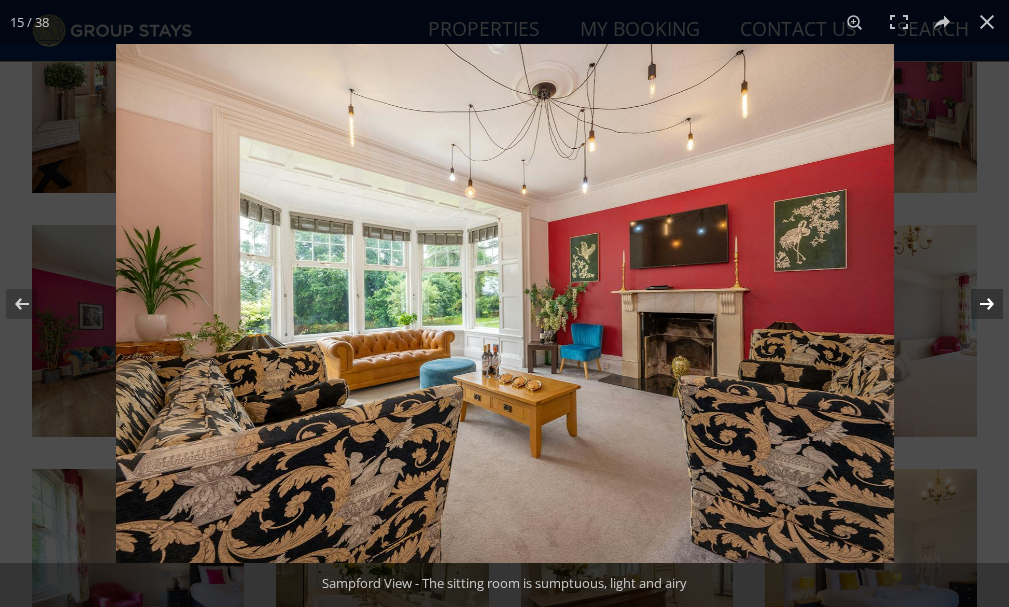 click at bounding box center (974, 304) 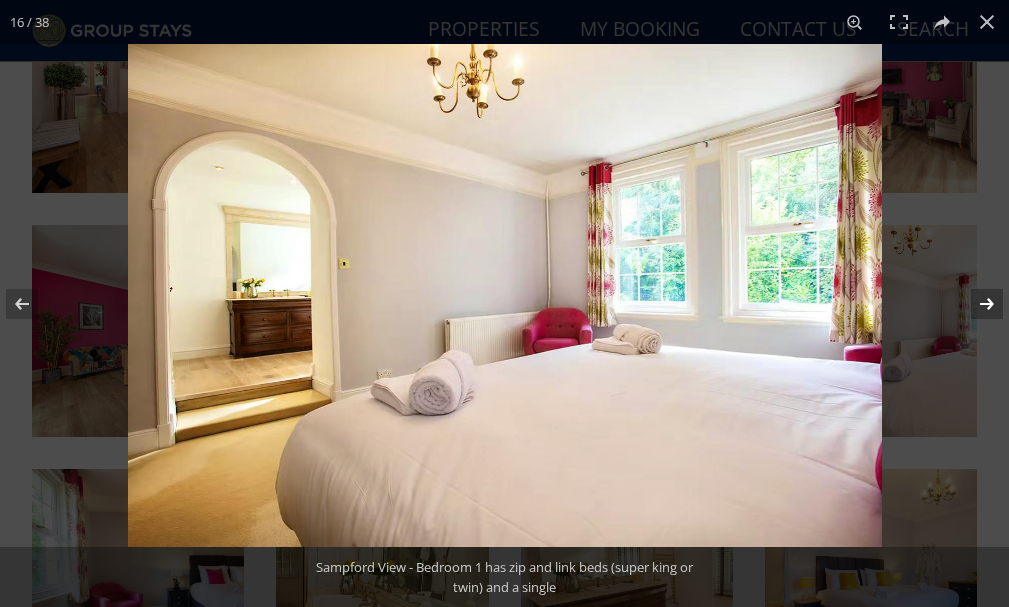 click at bounding box center [974, 304] 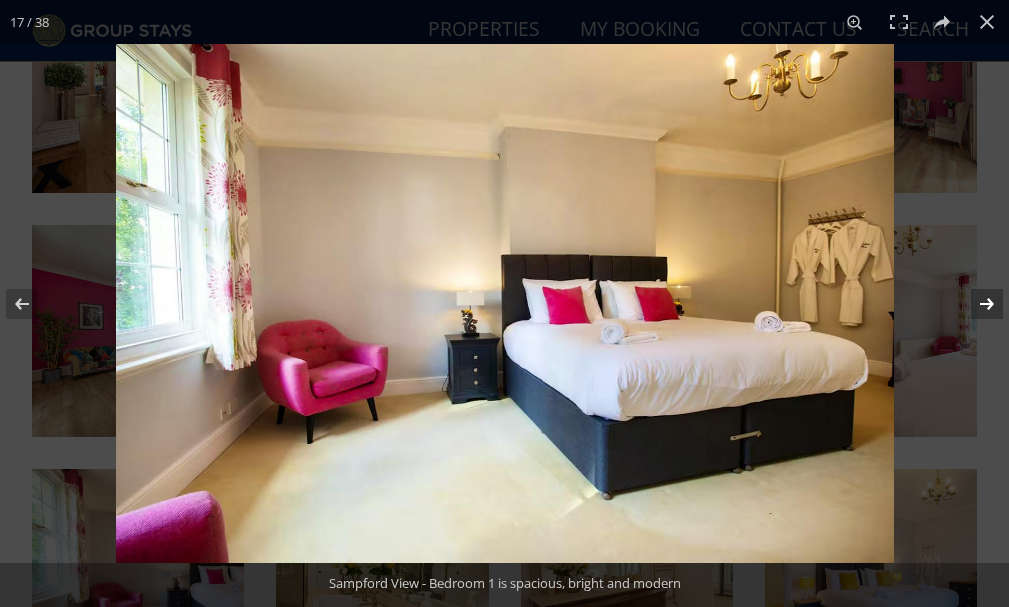 click at bounding box center [974, 304] 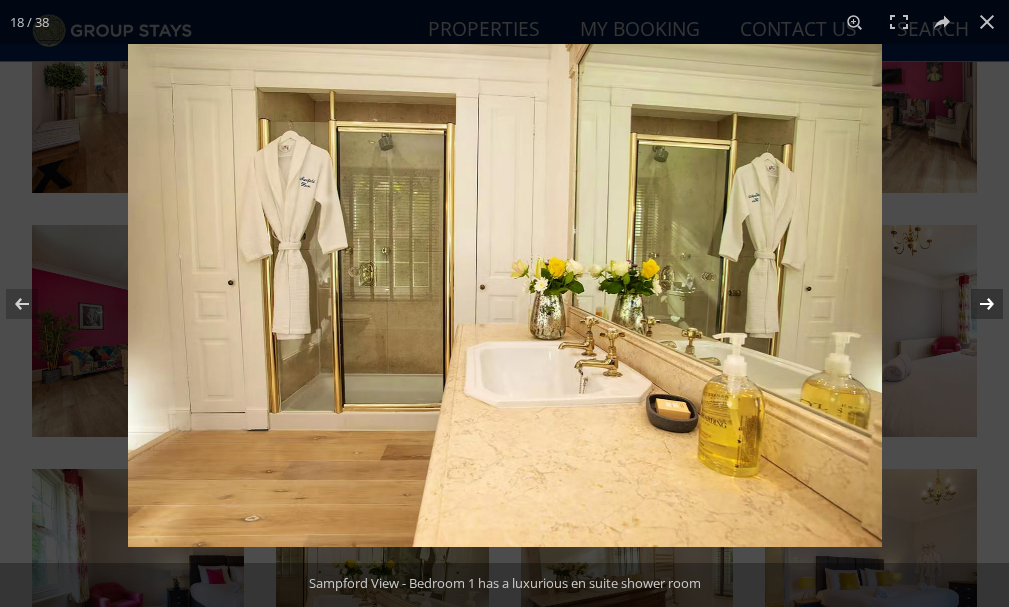 click at bounding box center [974, 304] 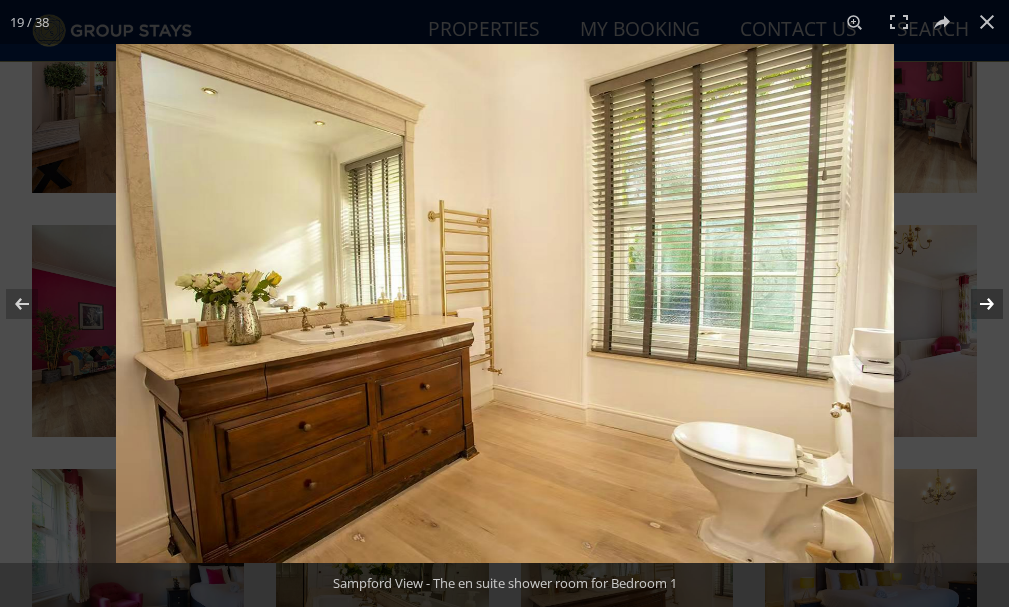 click at bounding box center (974, 304) 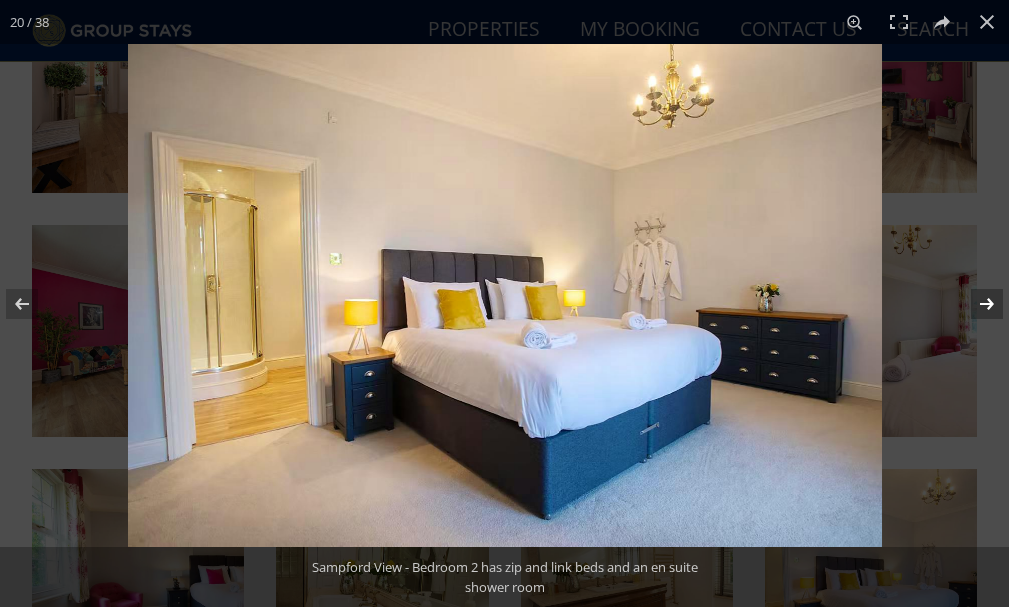 click at bounding box center [974, 304] 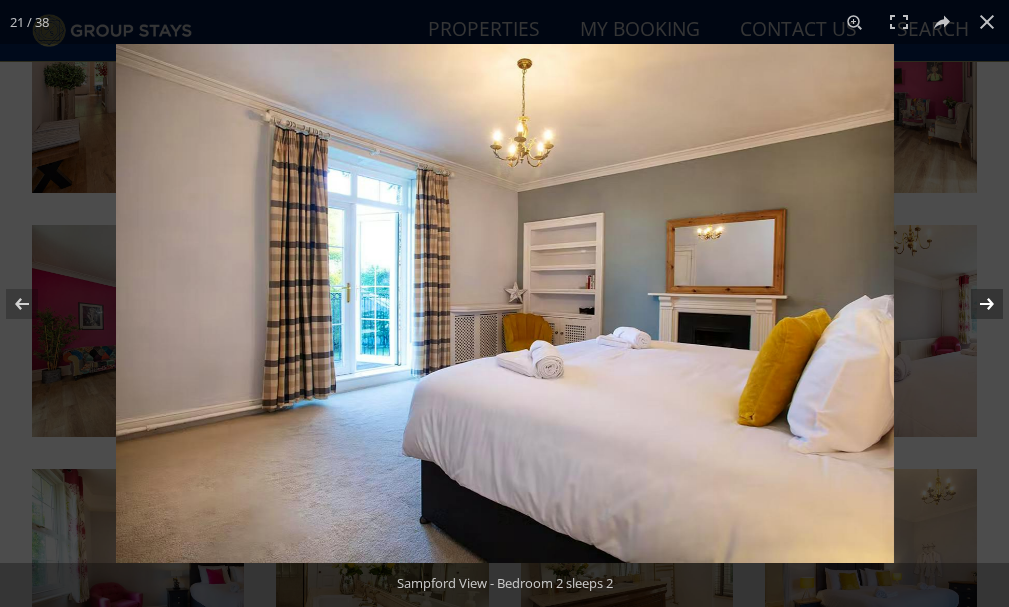 click at bounding box center [974, 304] 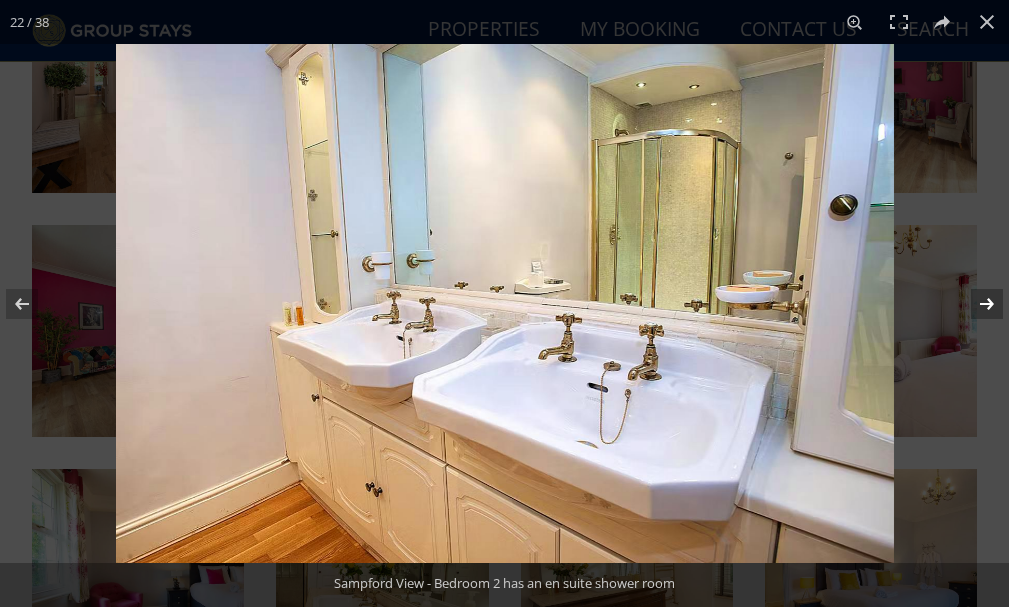 click at bounding box center (974, 304) 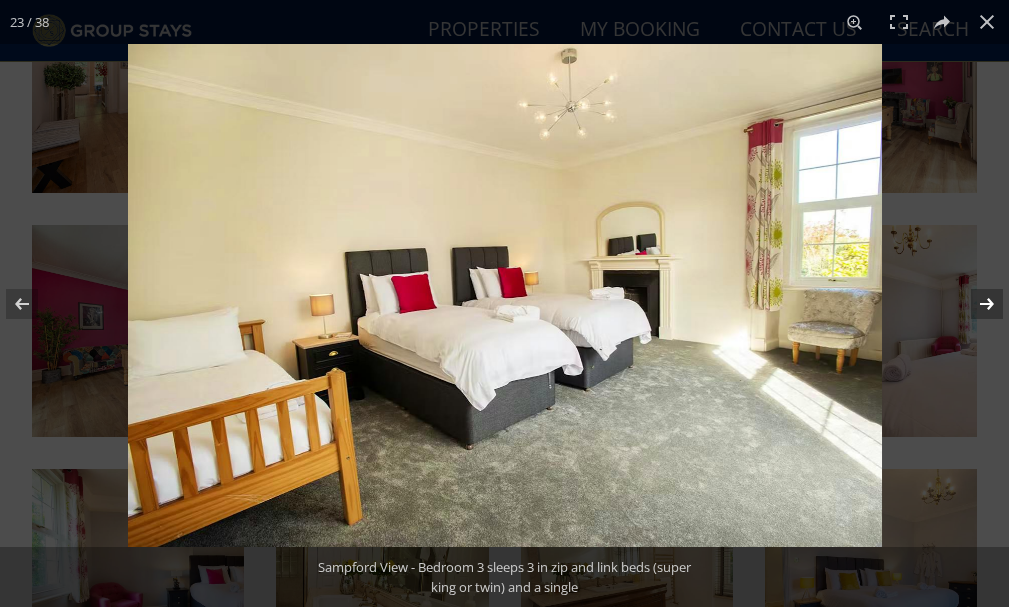 click at bounding box center [974, 304] 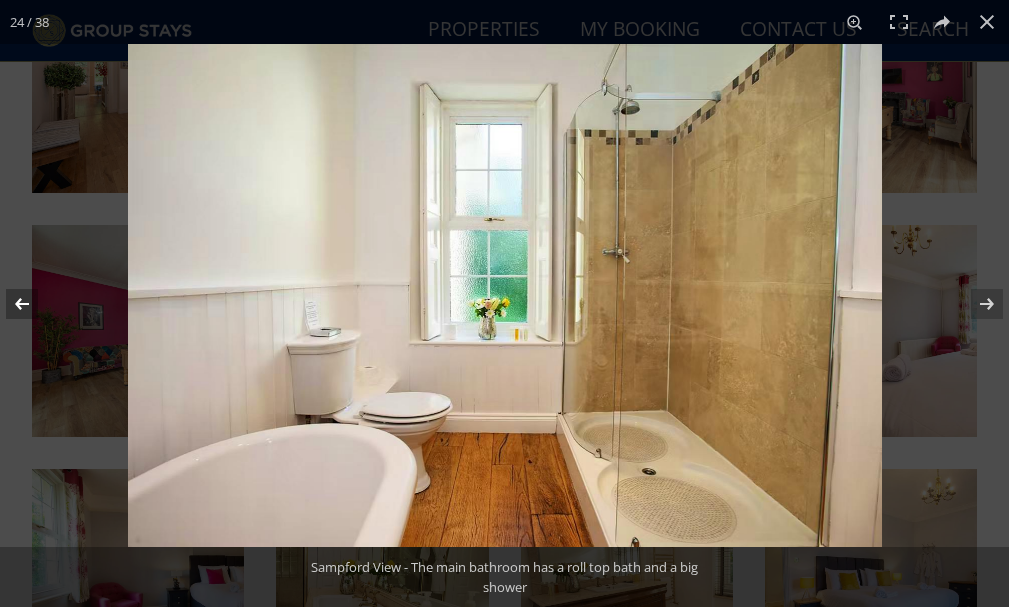 click at bounding box center [35, 304] 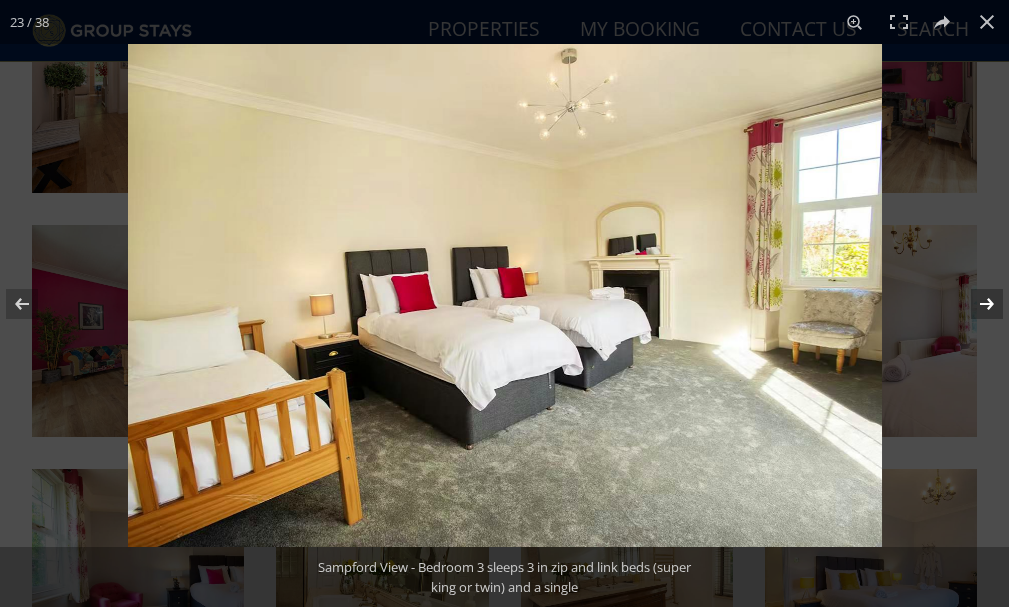 click at bounding box center (974, 304) 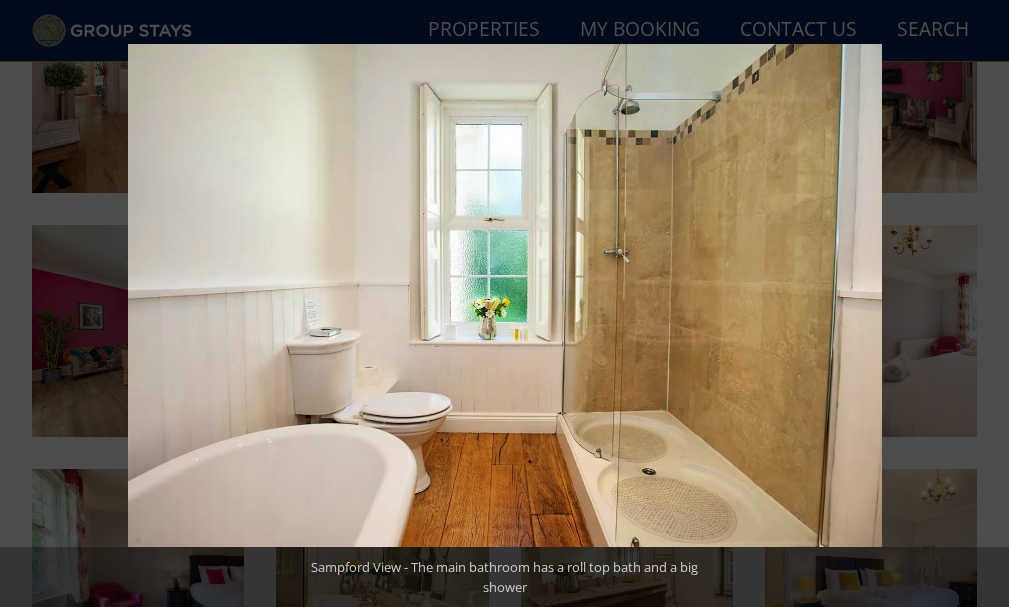 click at bounding box center (974, 304) 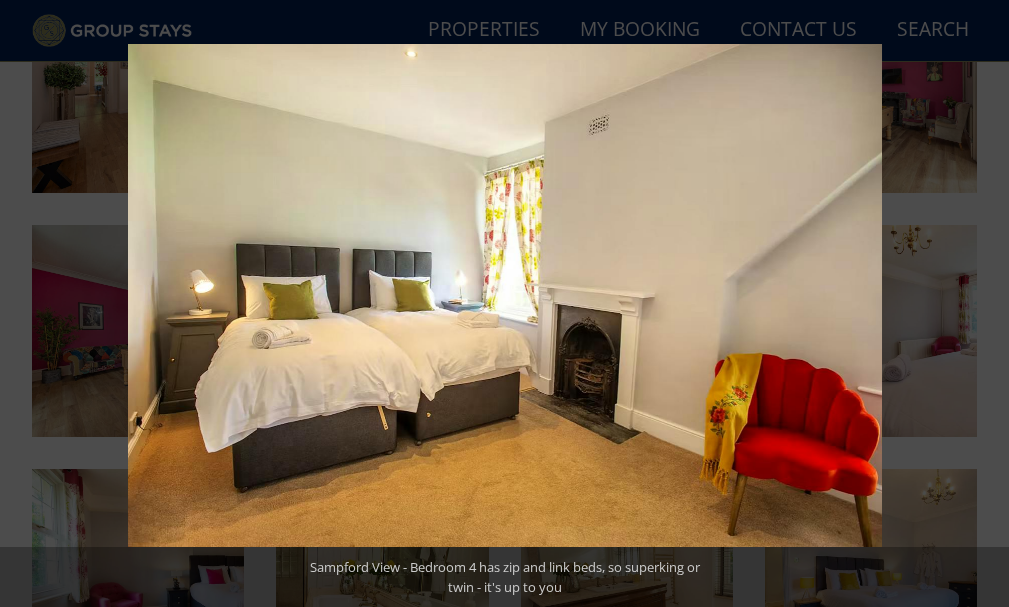 click at bounding box center [974, 304] 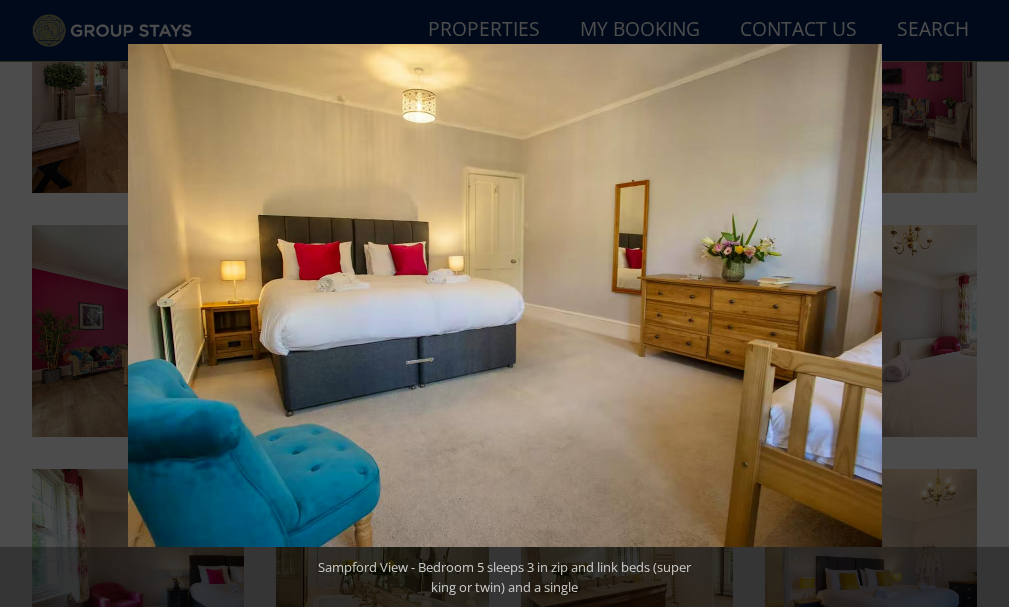 click at bounding box center (974, 304) 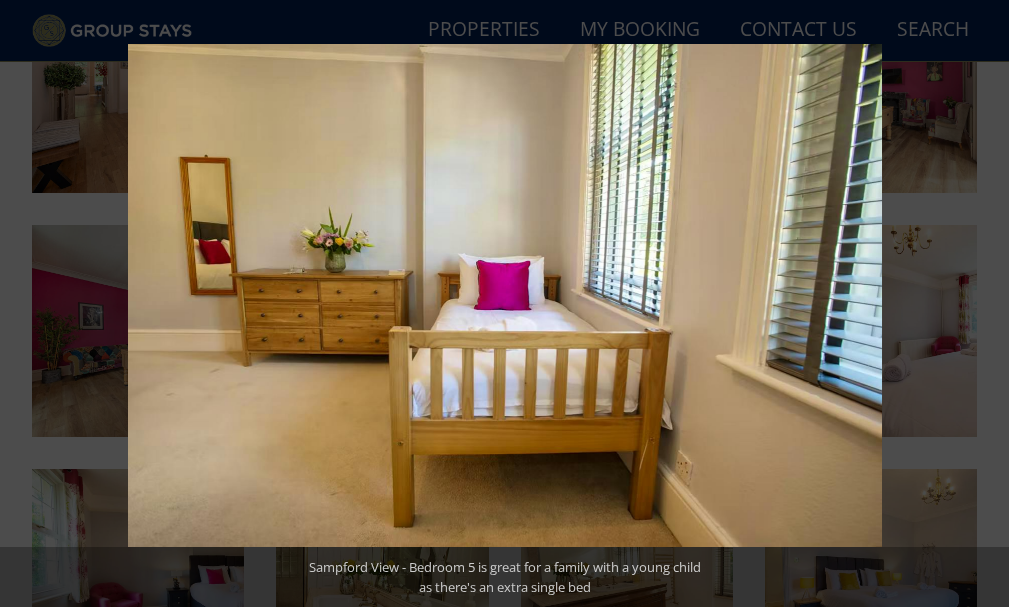 click at bounding box center [974, 304] 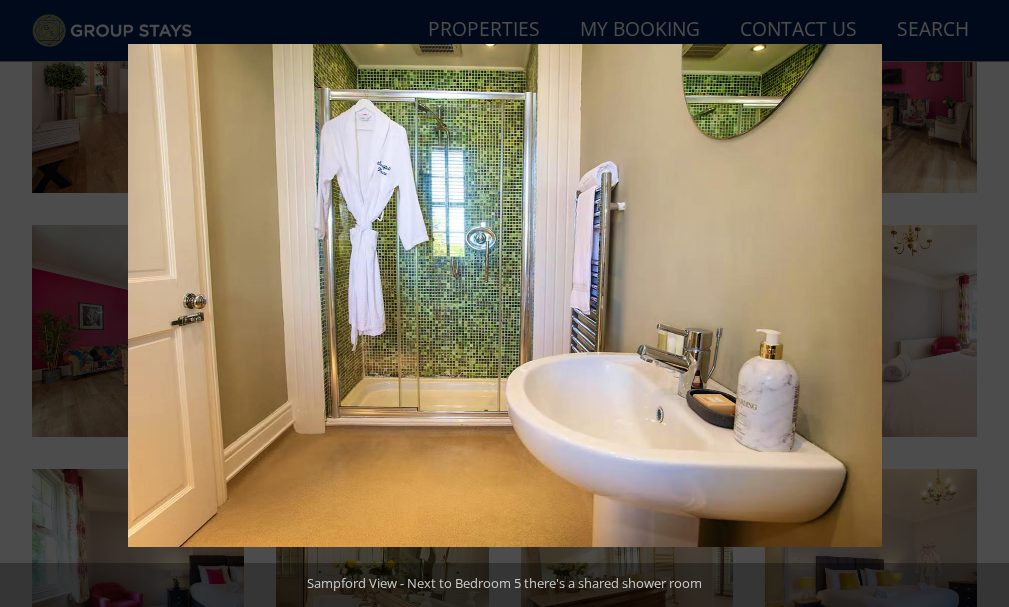 click at bounding box center (974, 304) 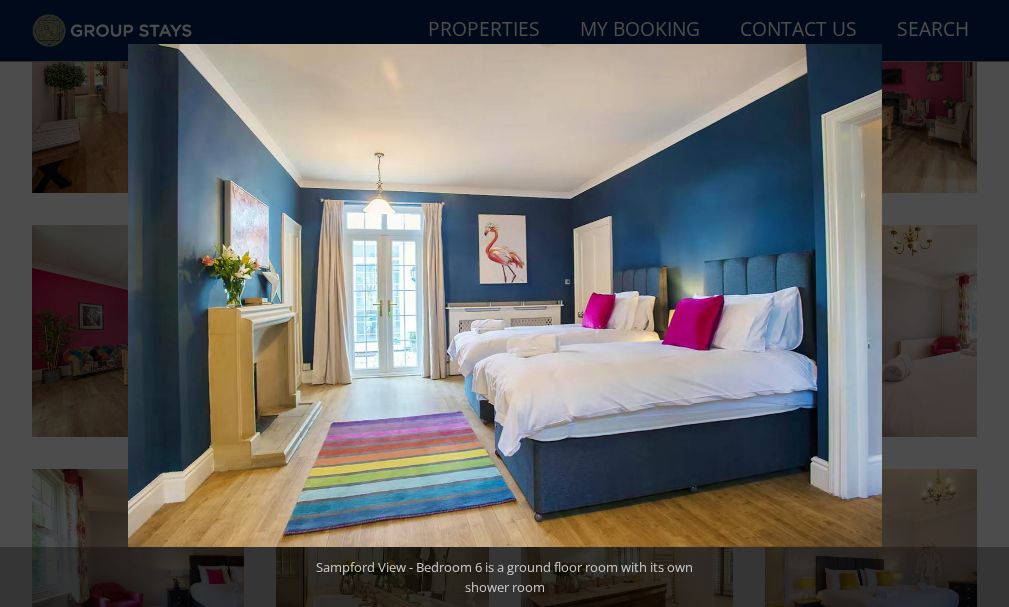 click at bounding box center (974, 304) 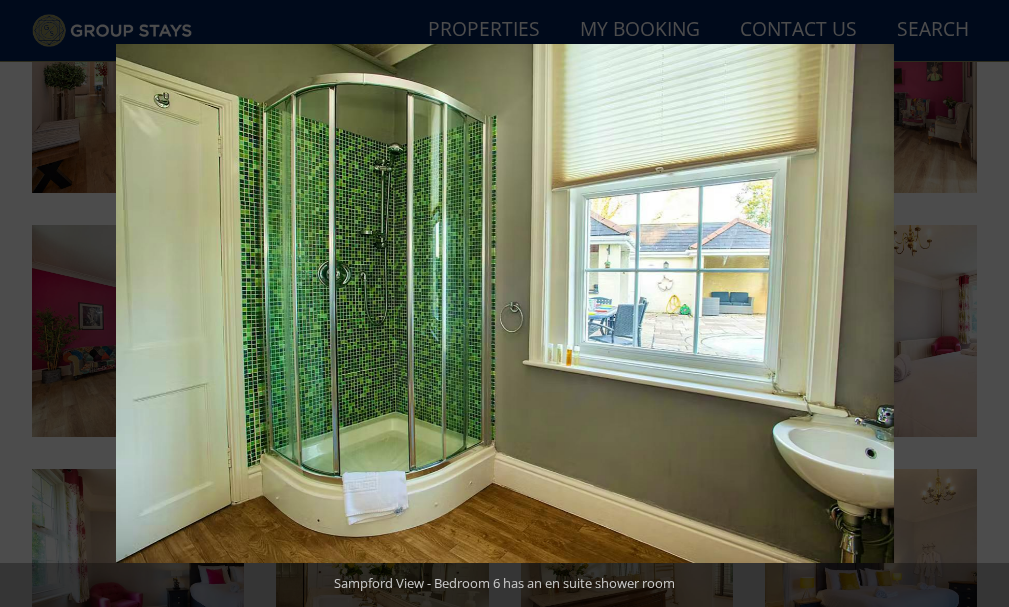 click at bounding box center [974, 304] 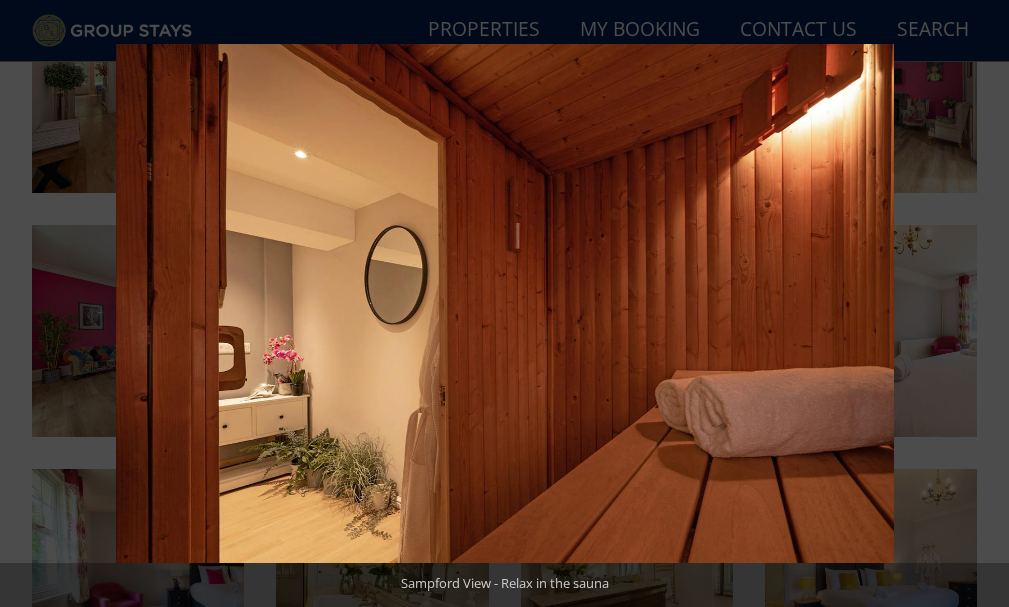 click at bounding box center (974, 304) 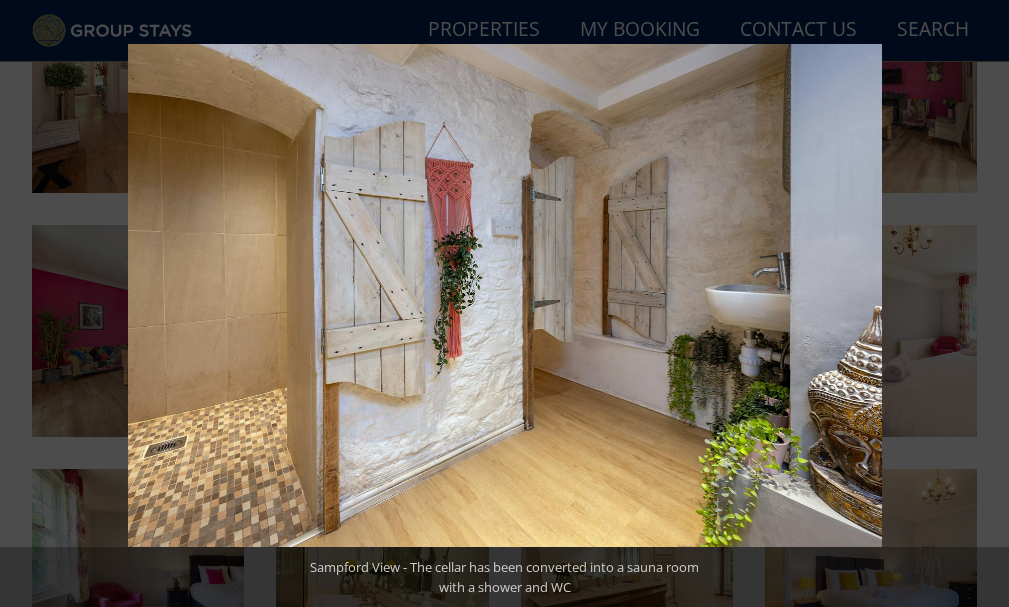 click at bounding box center [974, 304] 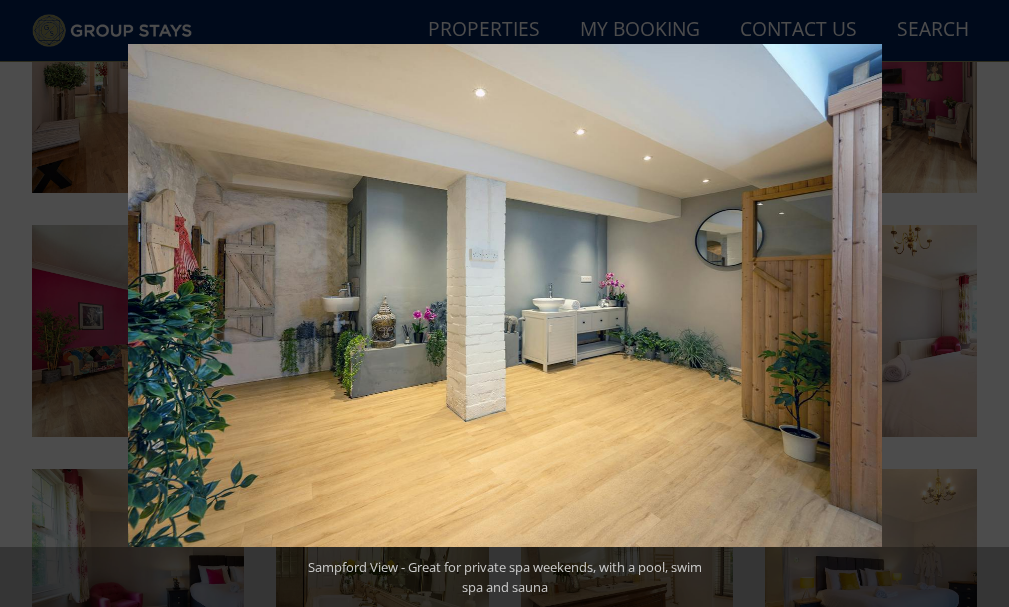 click at bounding box center (974, 304) 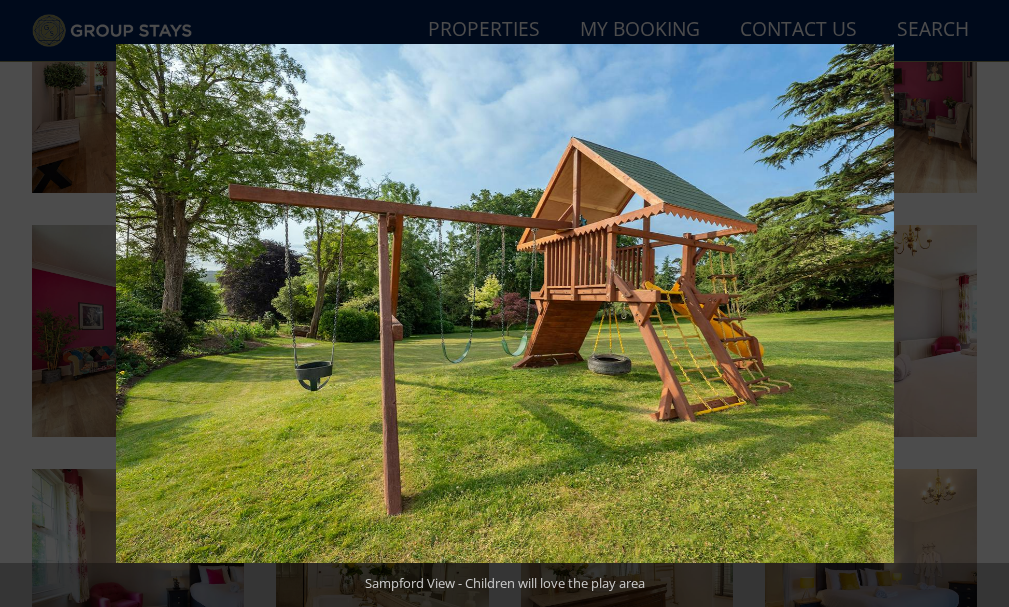 click at bounding box center (974, 304) 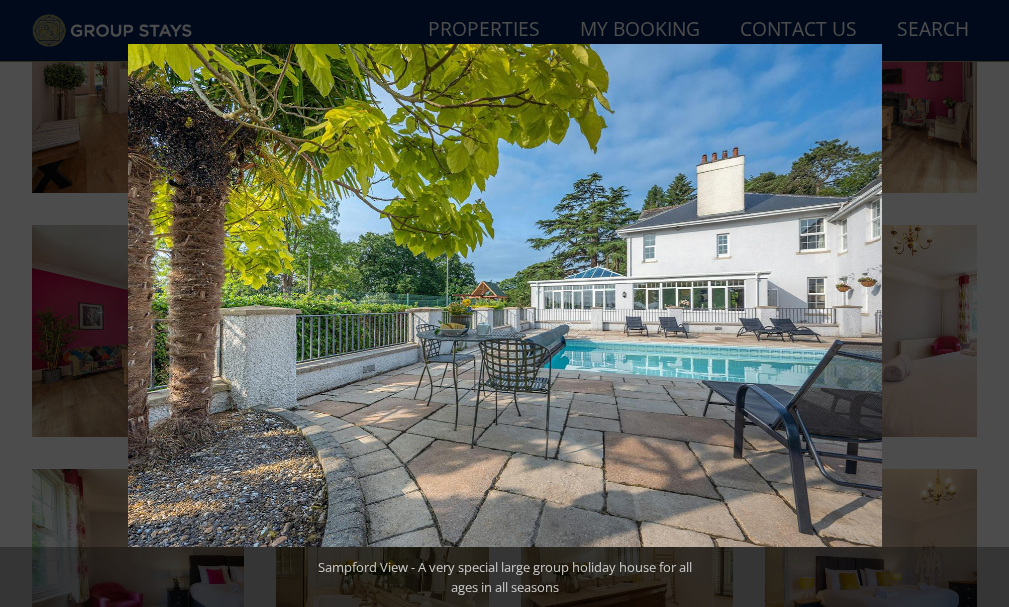 click at bounding box center [974, 304] 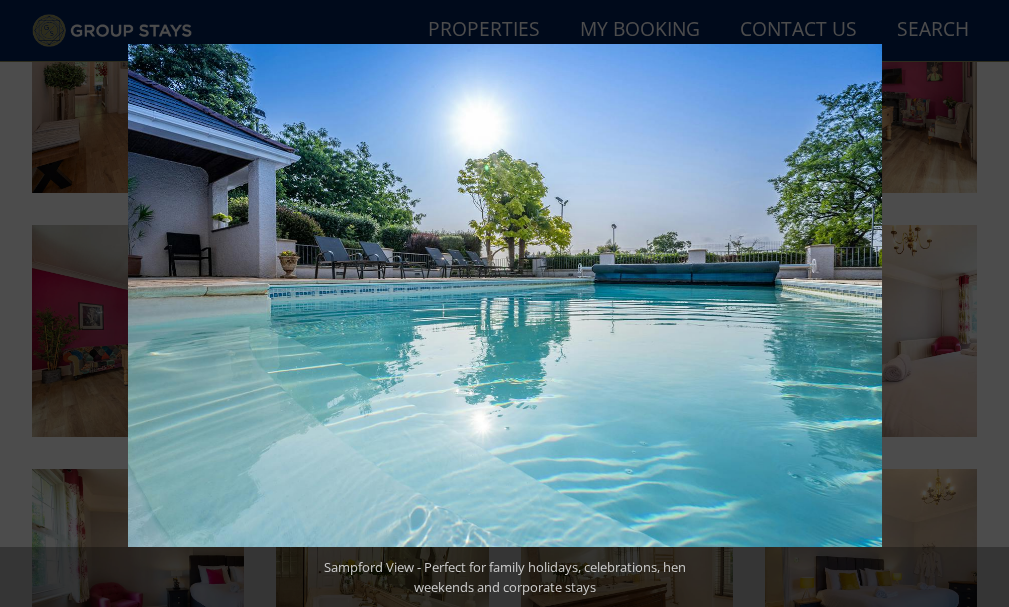click at bounding box center [974, 304] 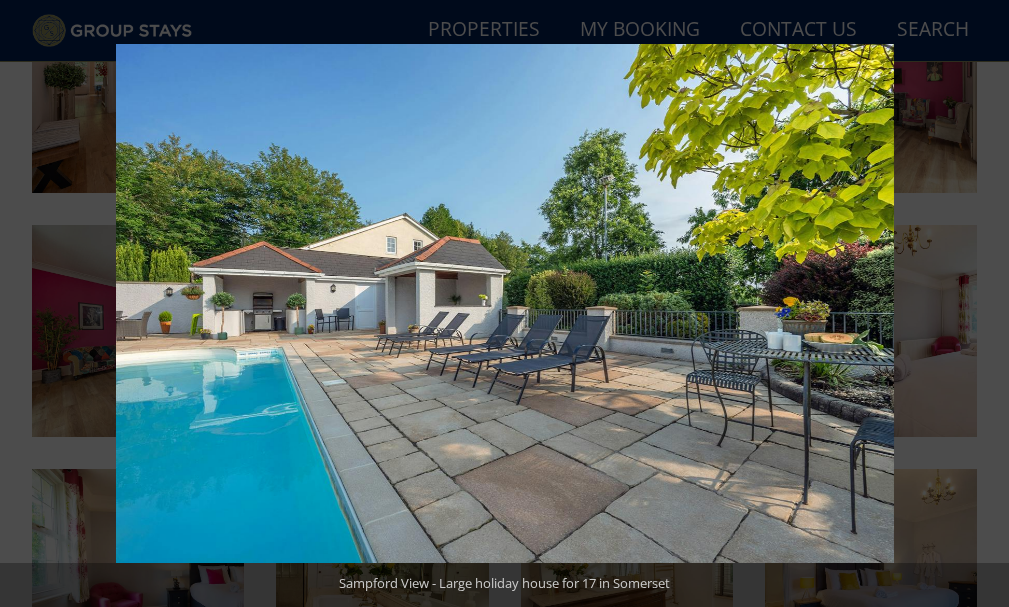 click at bounding box center [974, 304] 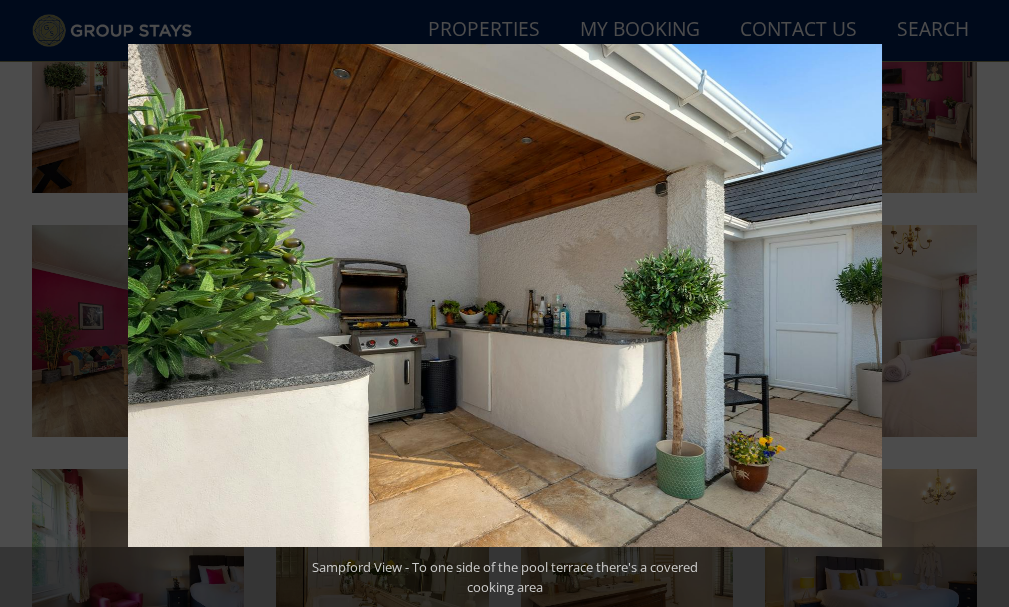 click at bounding box center (974, 304) 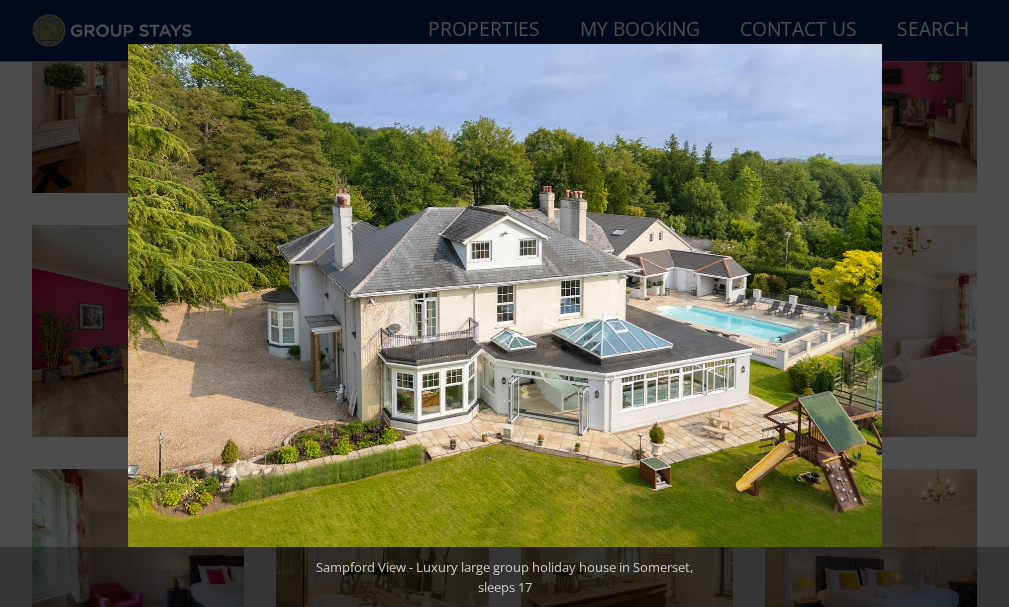 click at bounding box center (974, 304) 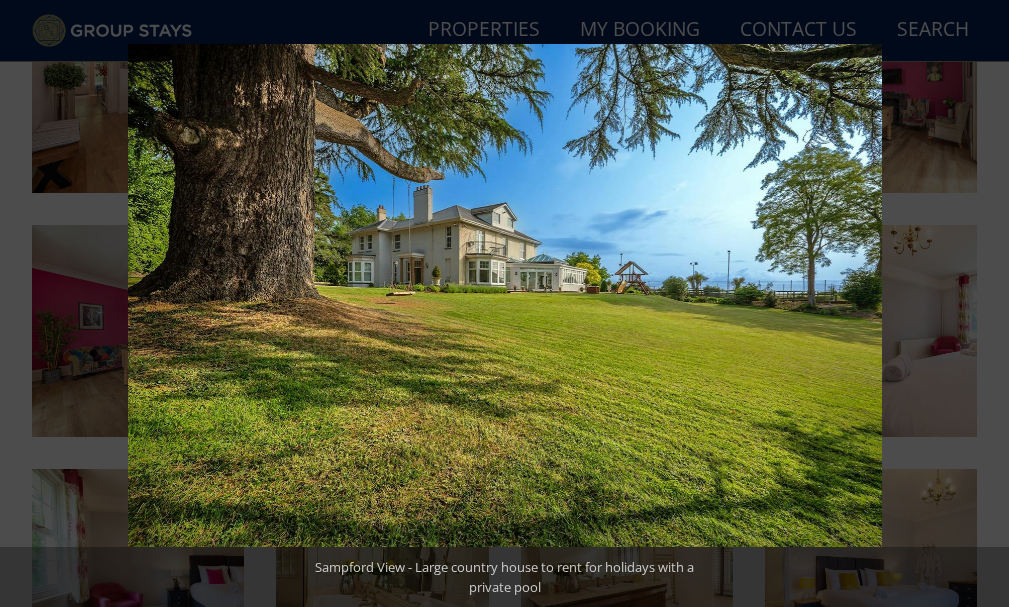 click at bounding box center (974, 304) 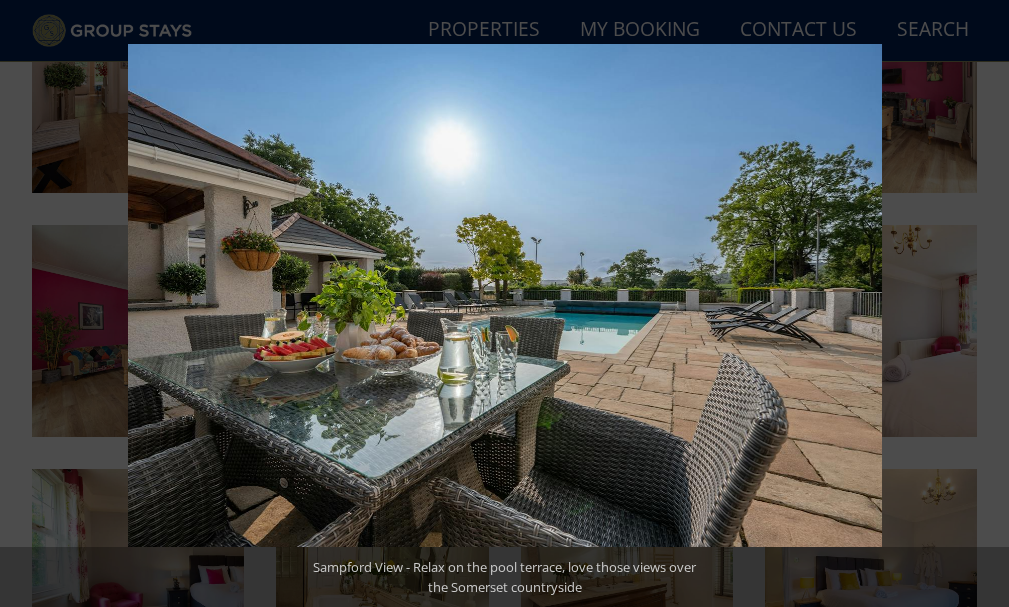 click at bounding box center [974, 304] 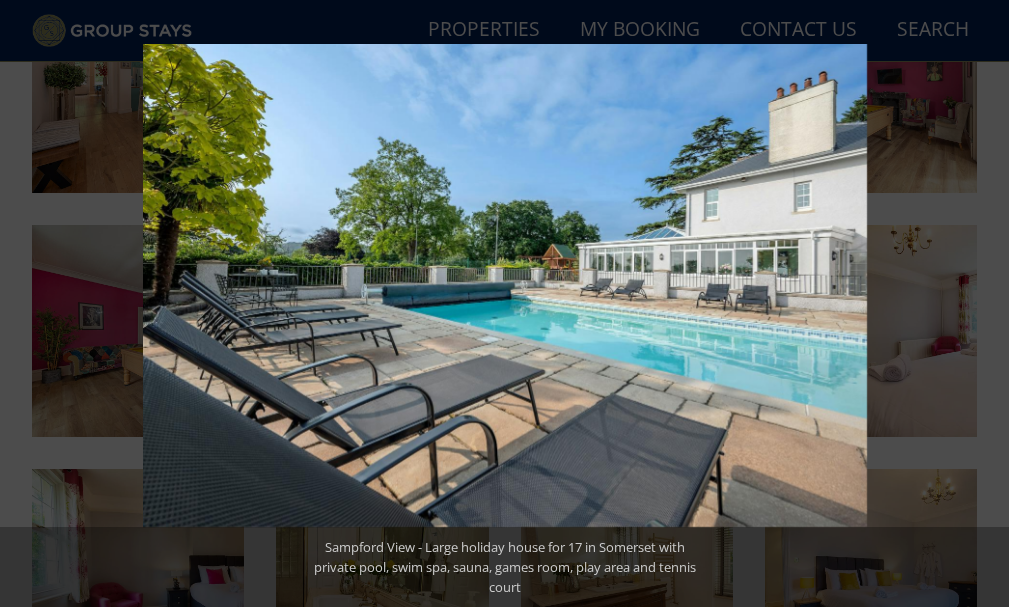 click at bounding box center [974, 304] 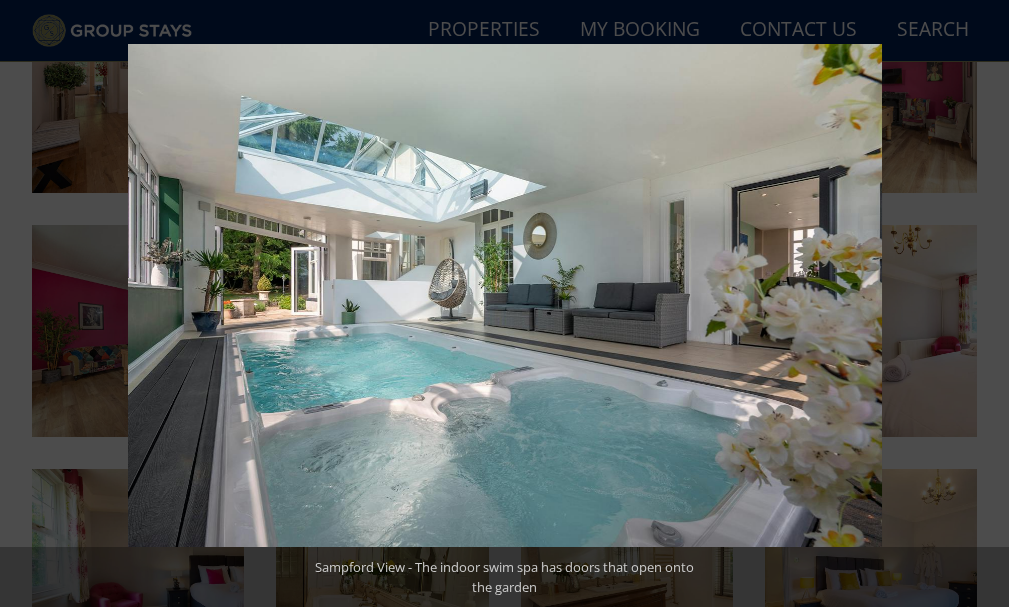 click at bounding box center (974, 304) 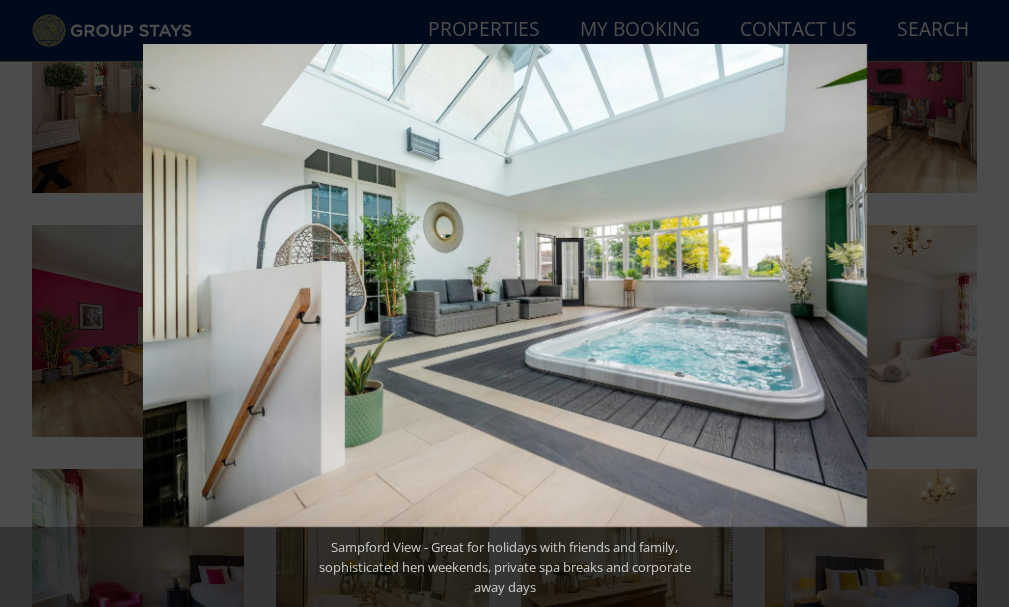 click at bounding box center [974, 304] 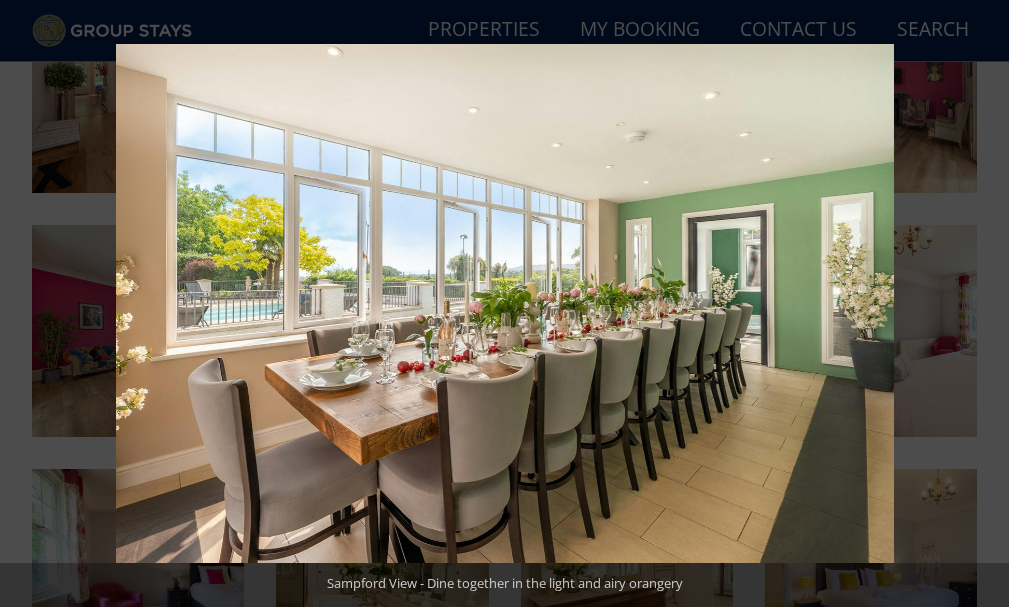 click at bounding box center [974, 304] 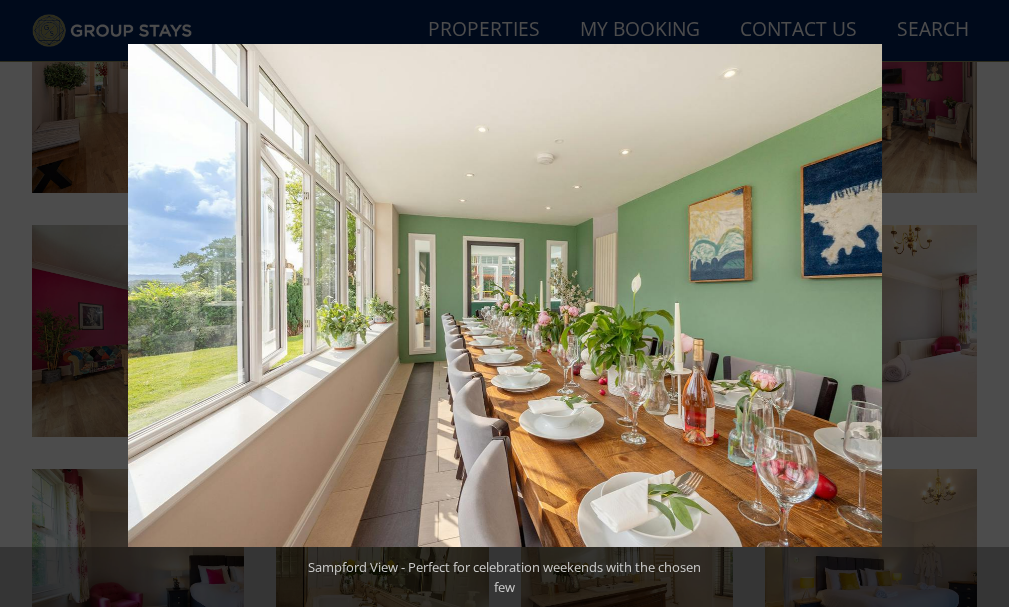click at bounding box center [974, 304] 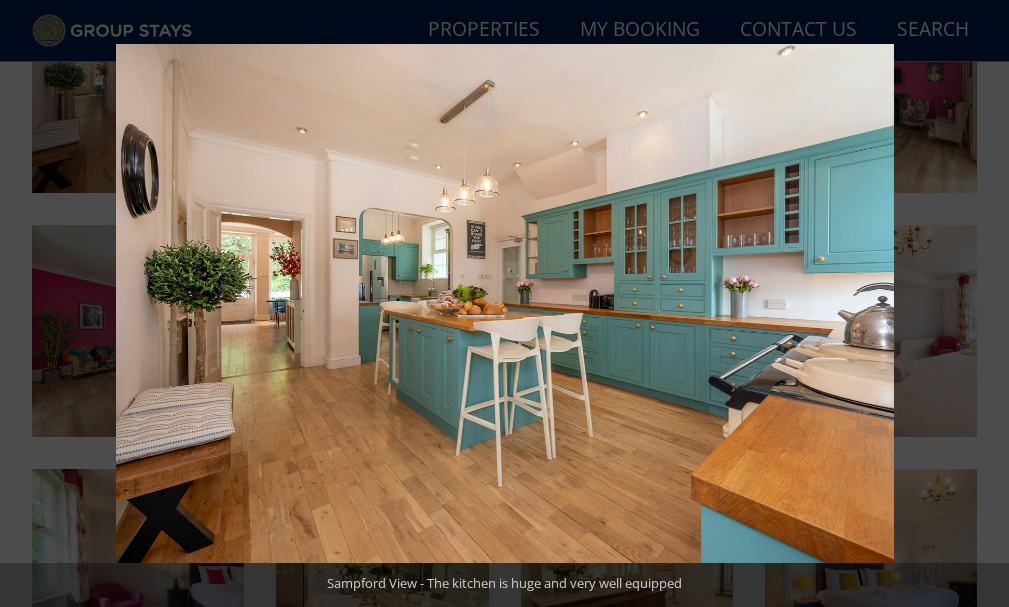 click at bounding box center [974, 304] 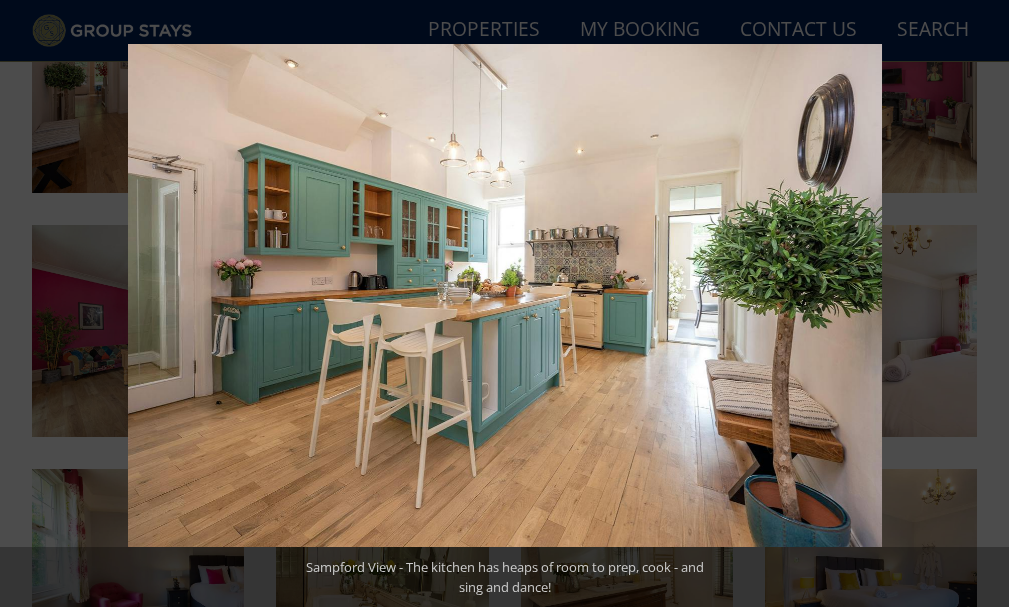 click at bounding box center [974, 304] 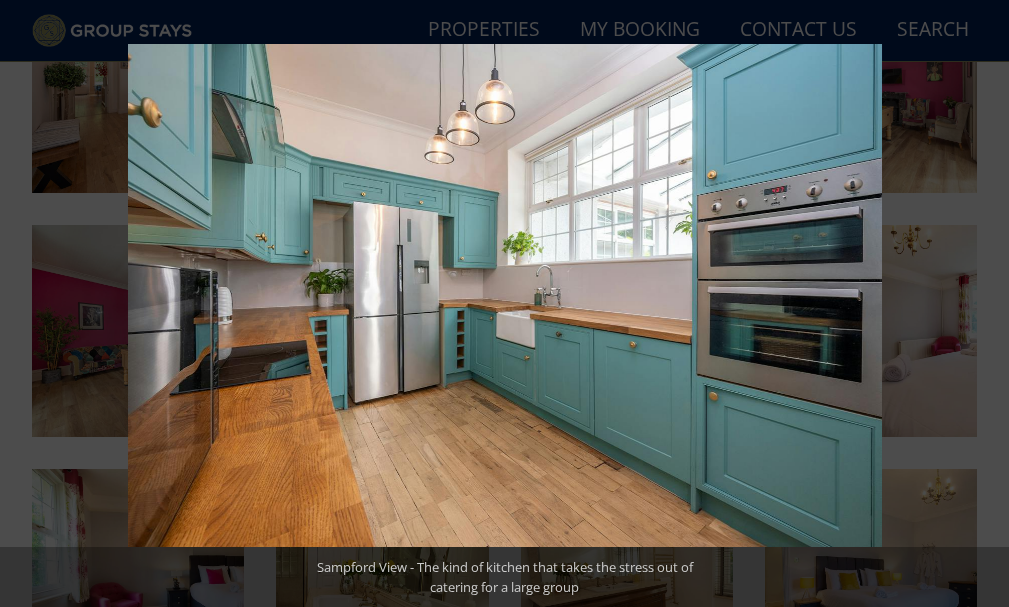 click at bounding box center (974, 304) 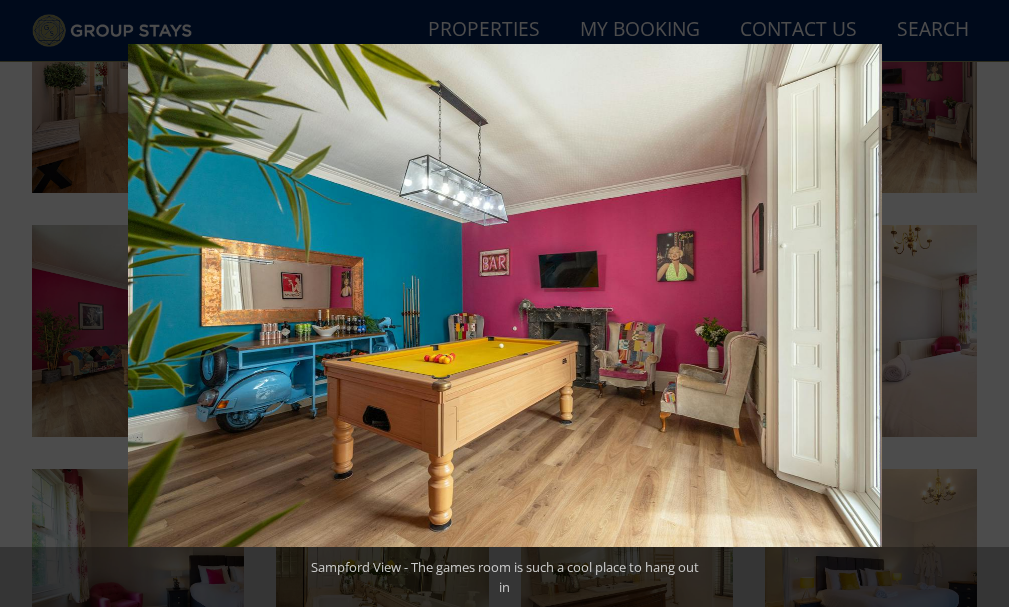 click at bounding box center [974, 304] 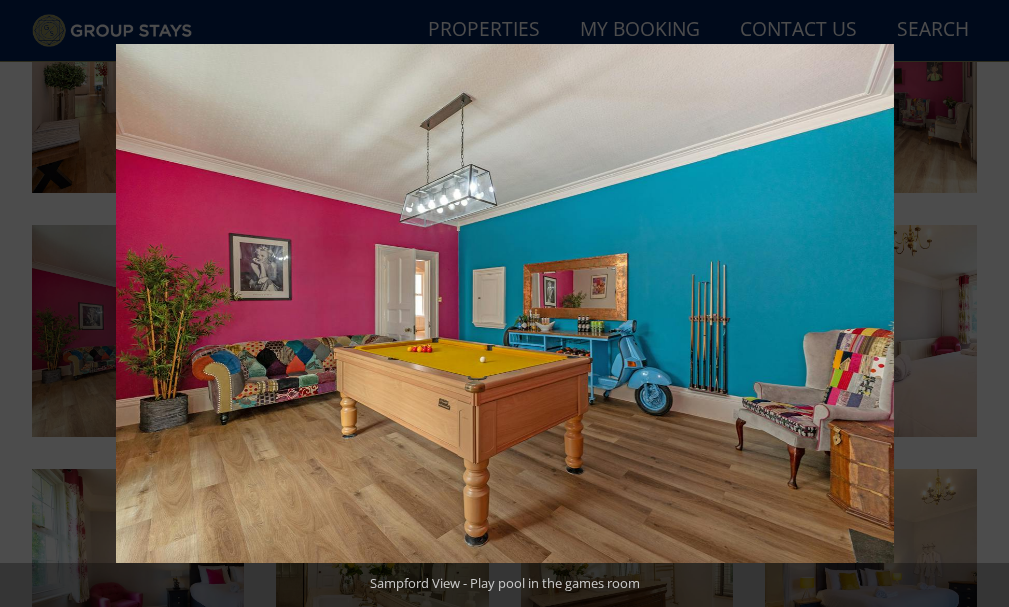click at bounding box center (974, 304) 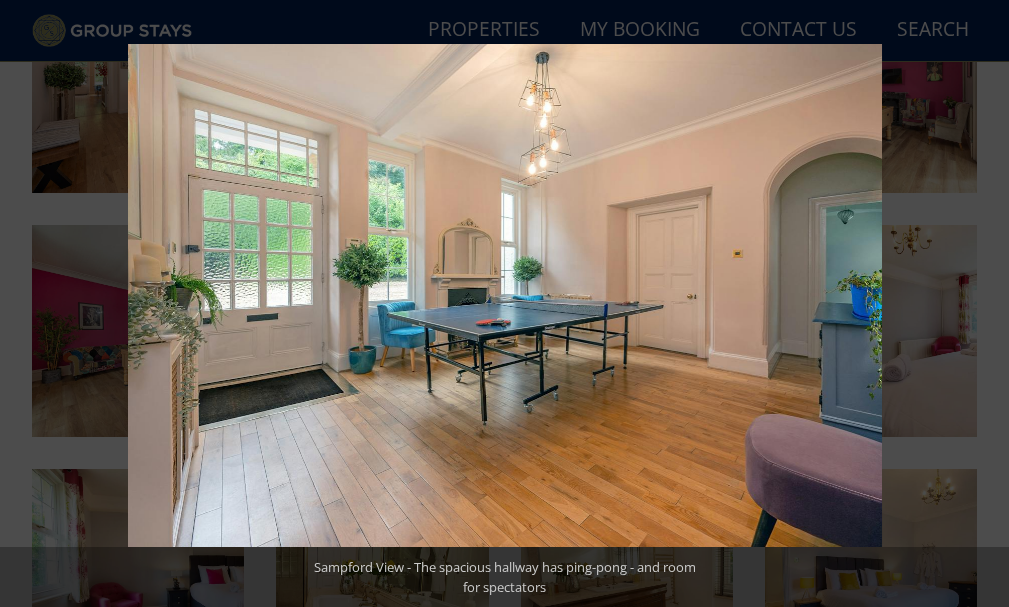 click at bounding box center [974, 304] 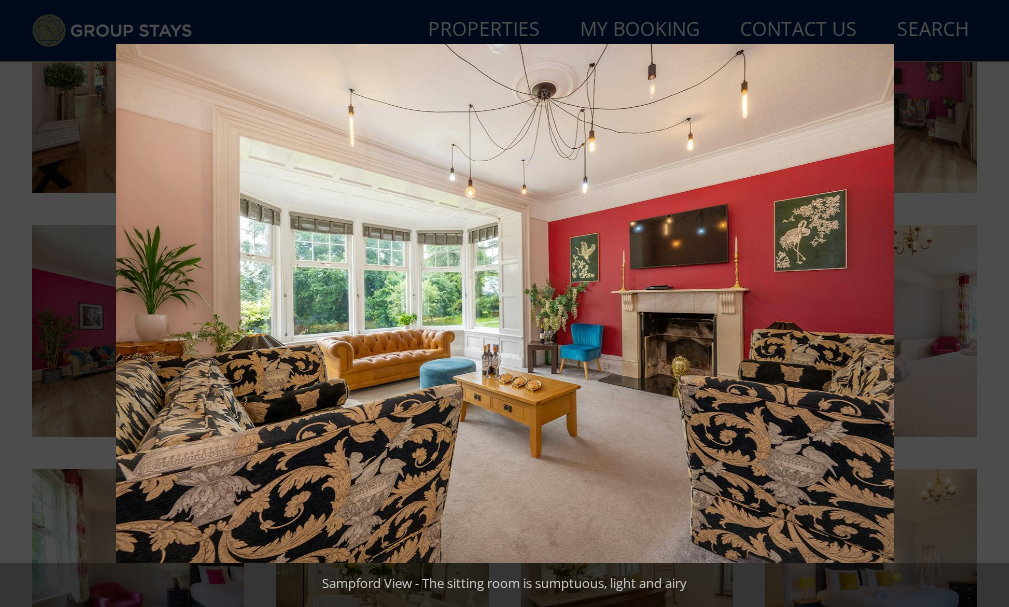 click at bounding box center [974, 304] 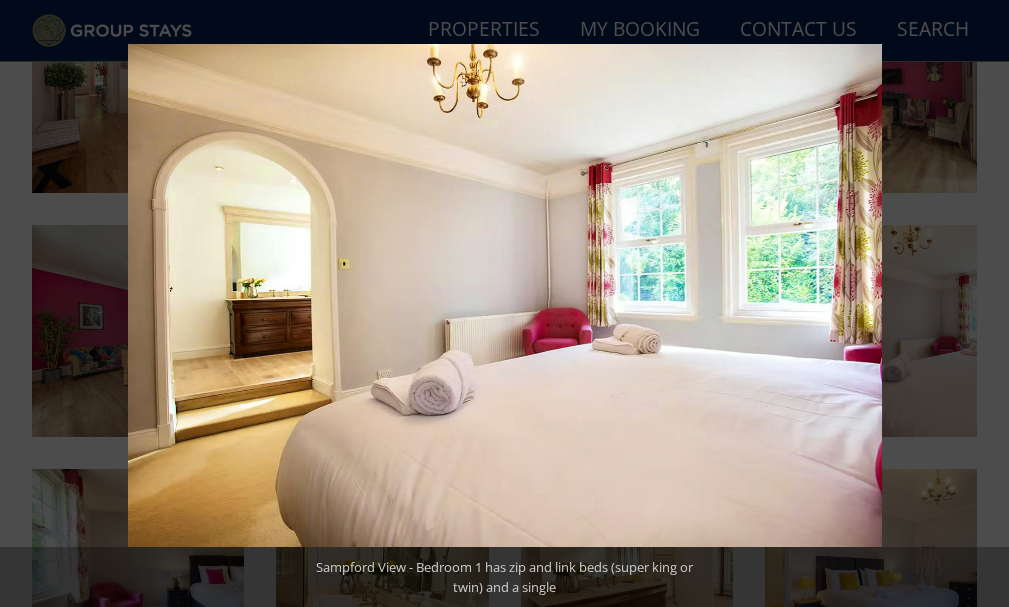click at bounding box center [974, 304] 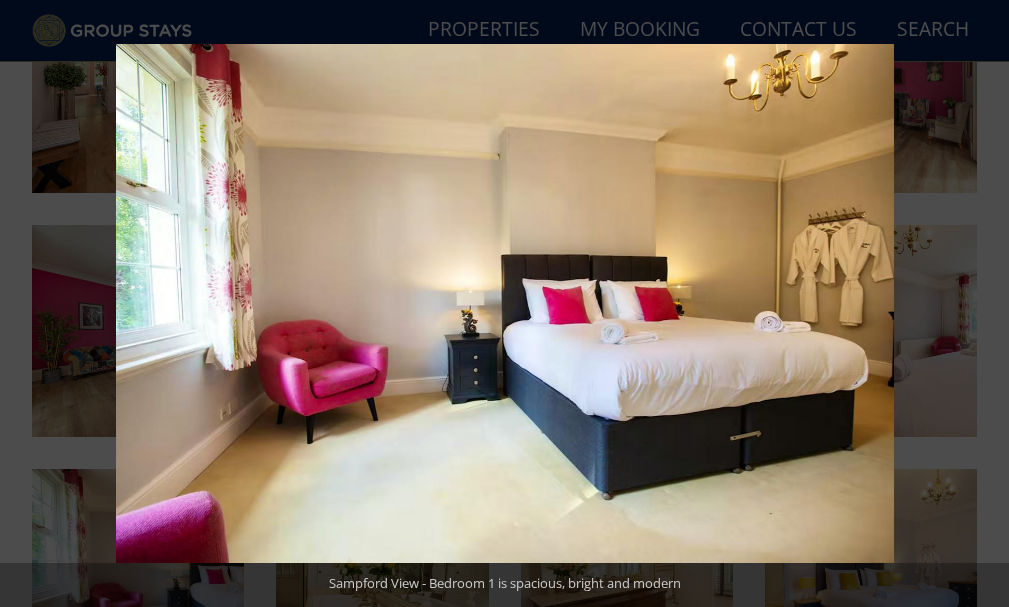 click at bounding box center [974, 304] 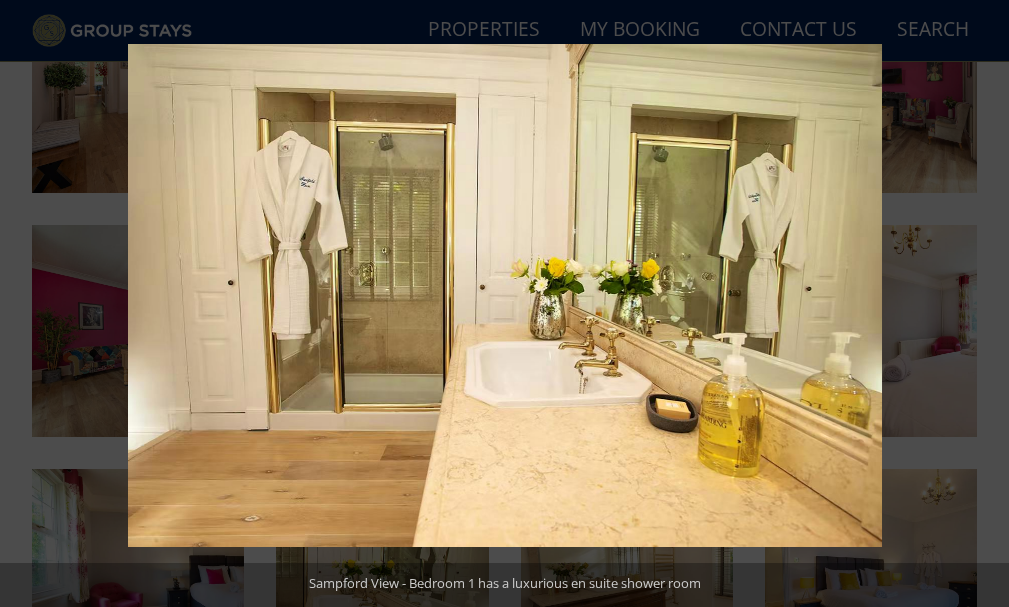 click at bounding box center (974, 304) 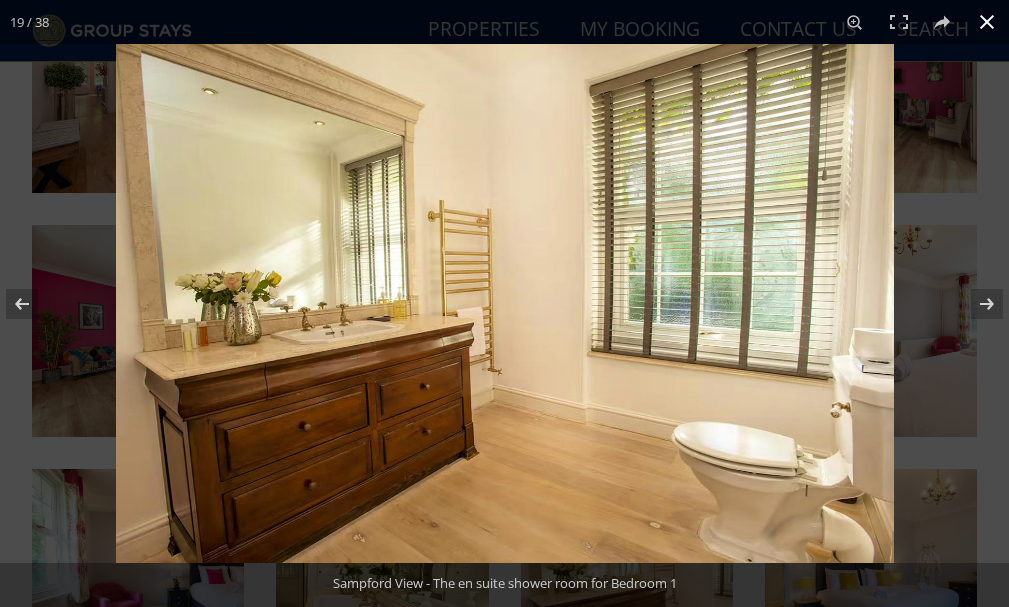 click at bounding box center [987, 22] 